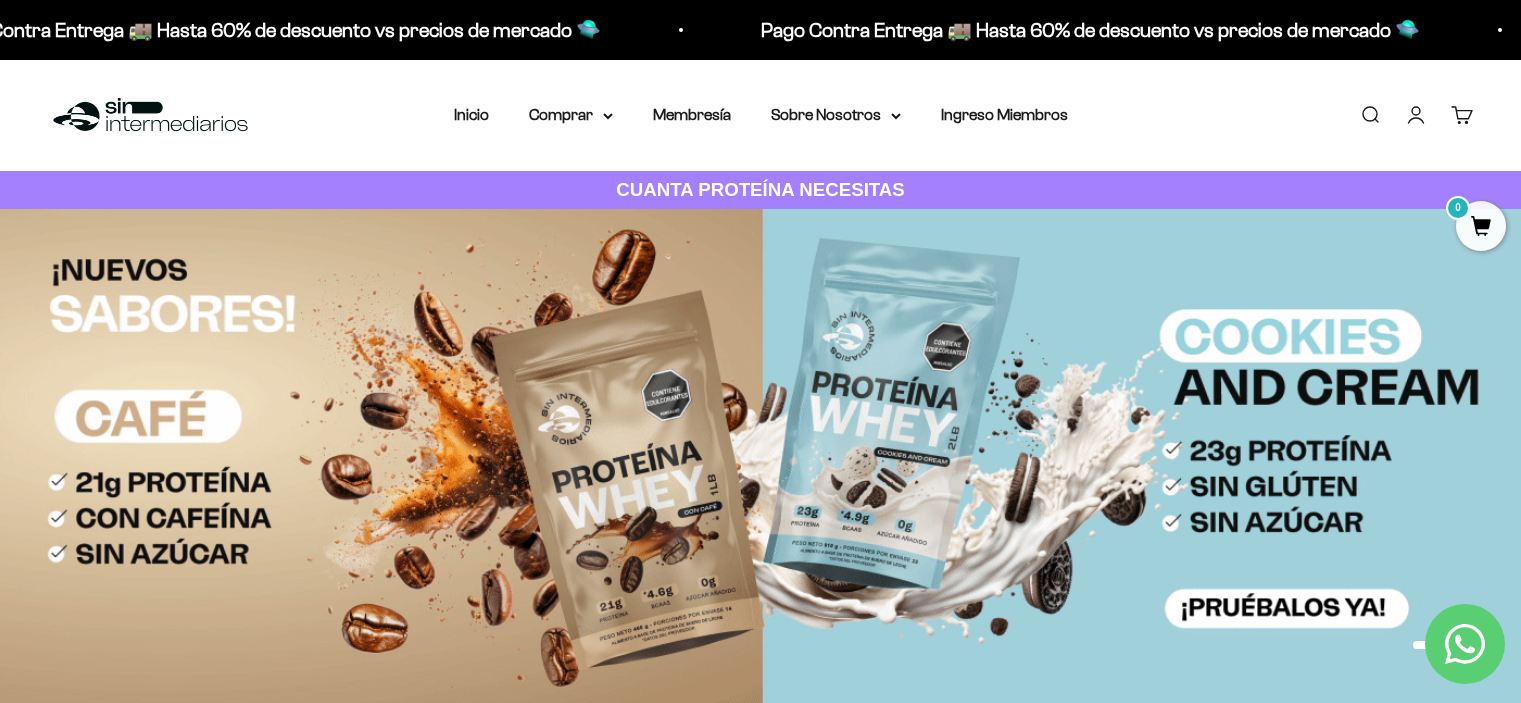 scroll, scrollTop: 0, scrollLeft: 0, axis: both 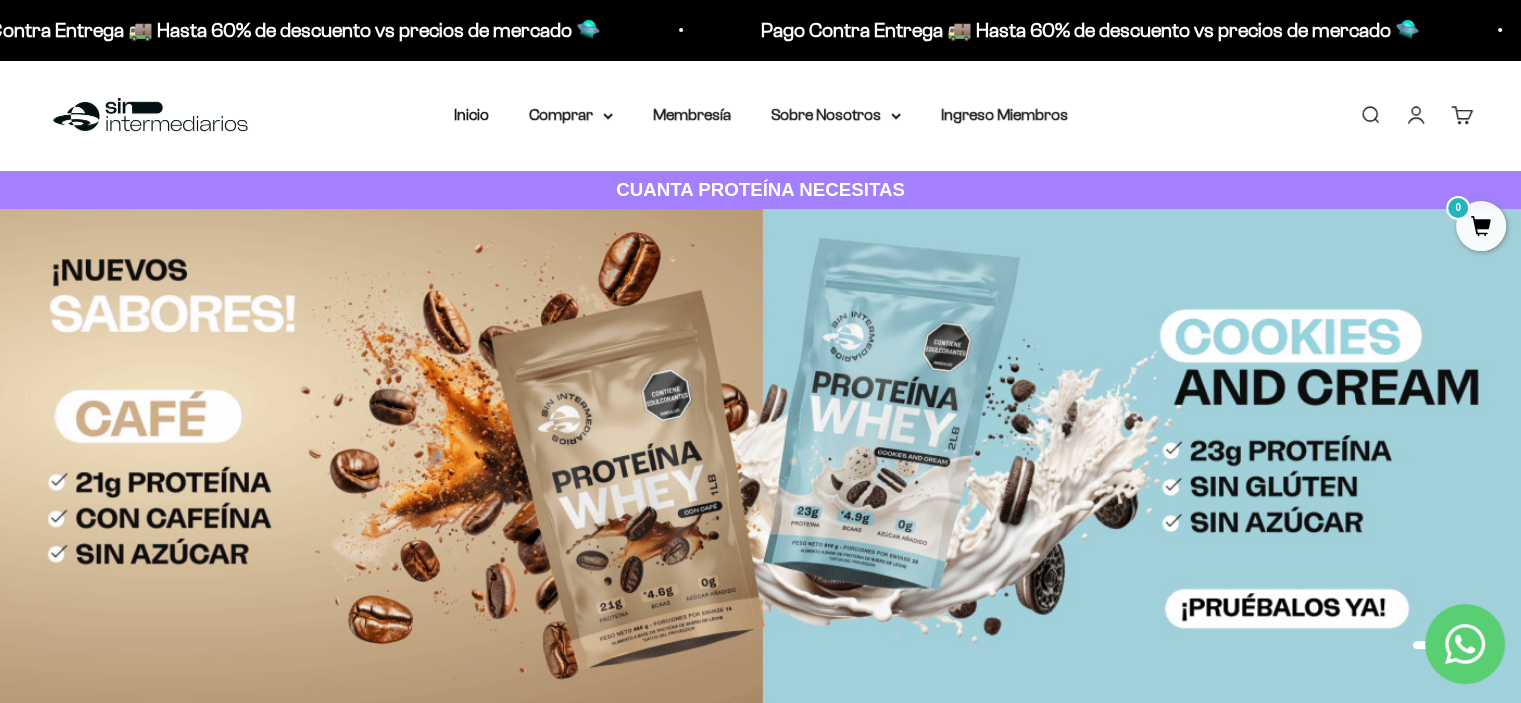 click on "Iniciar sesión" at bounding box center [1416, 115] 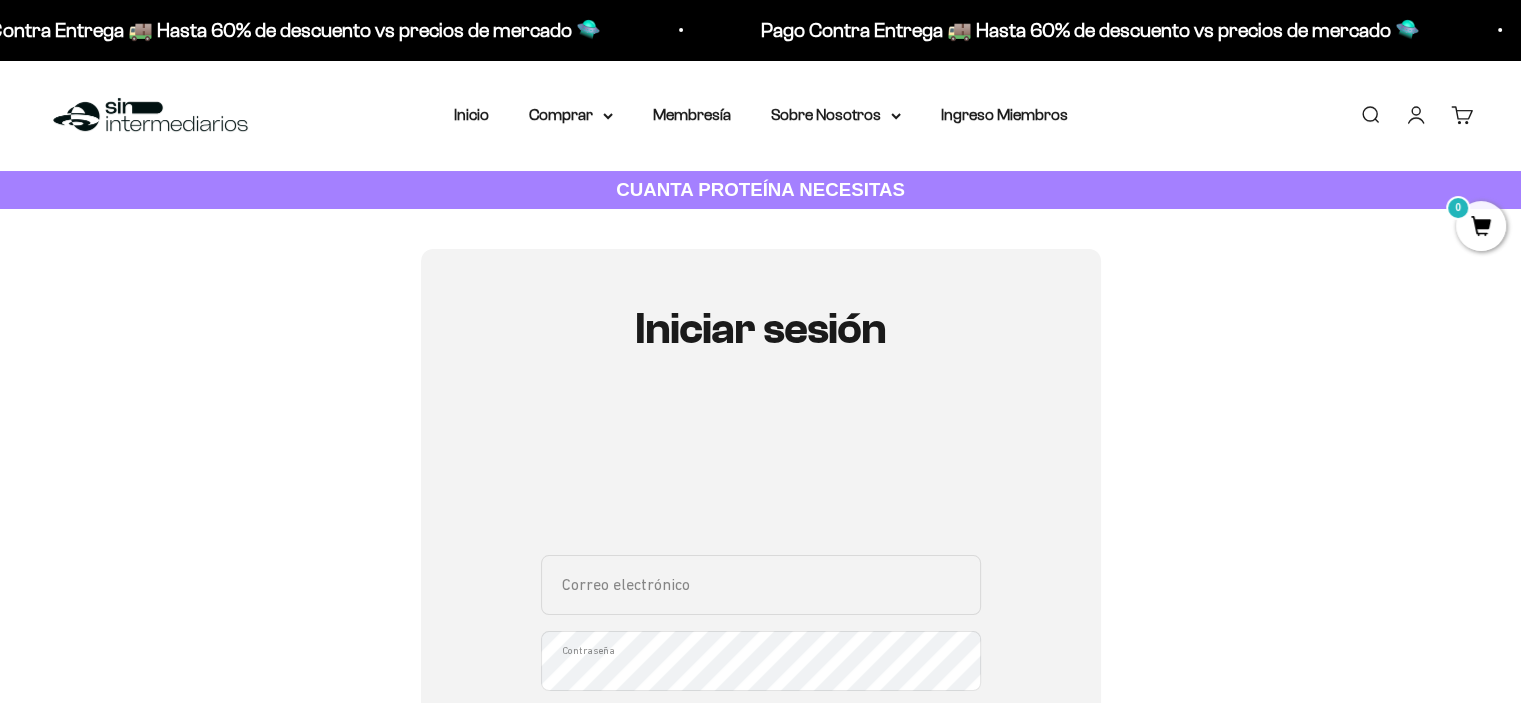 scroll, scrollTop: 200, scrollLeft: 0, axis: vertical 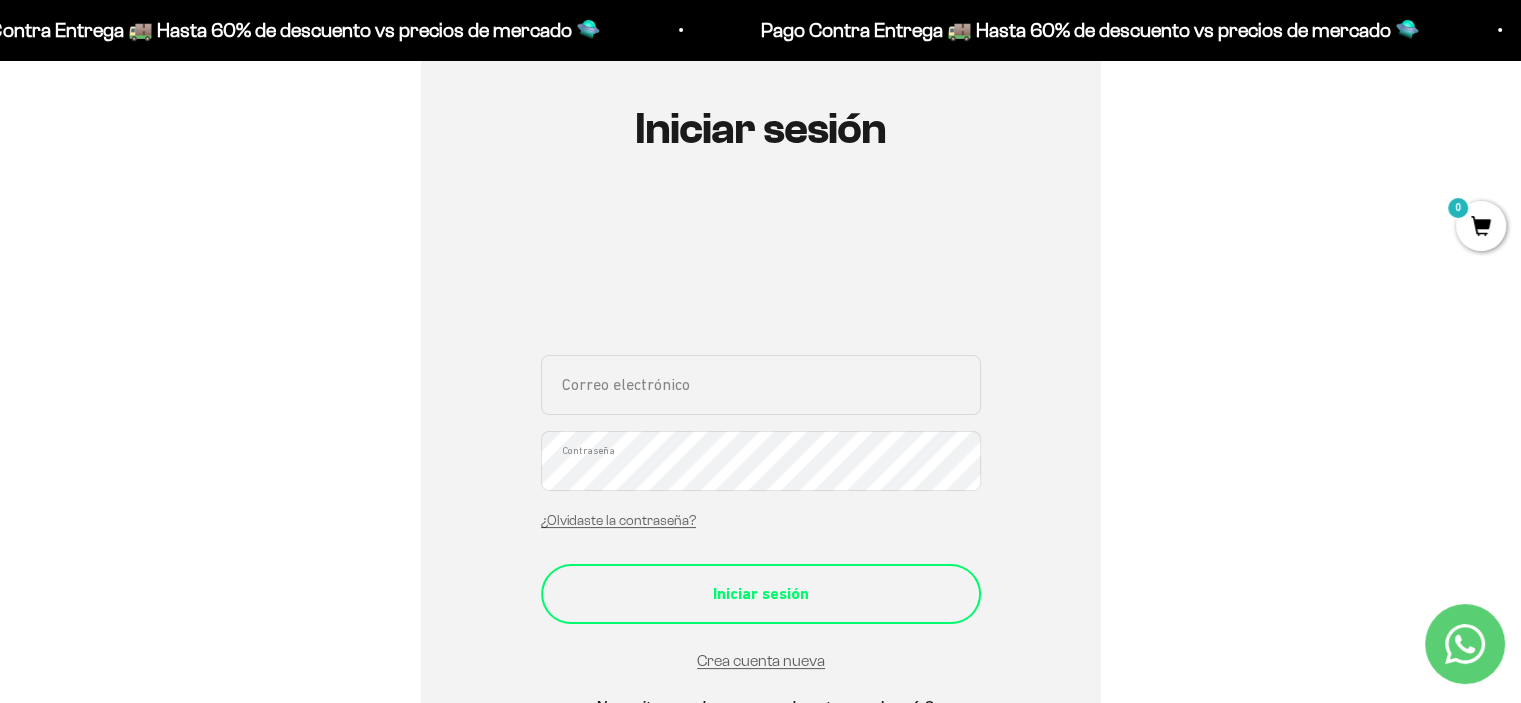 type on "[USERNAME]@[DOMAIN].com" 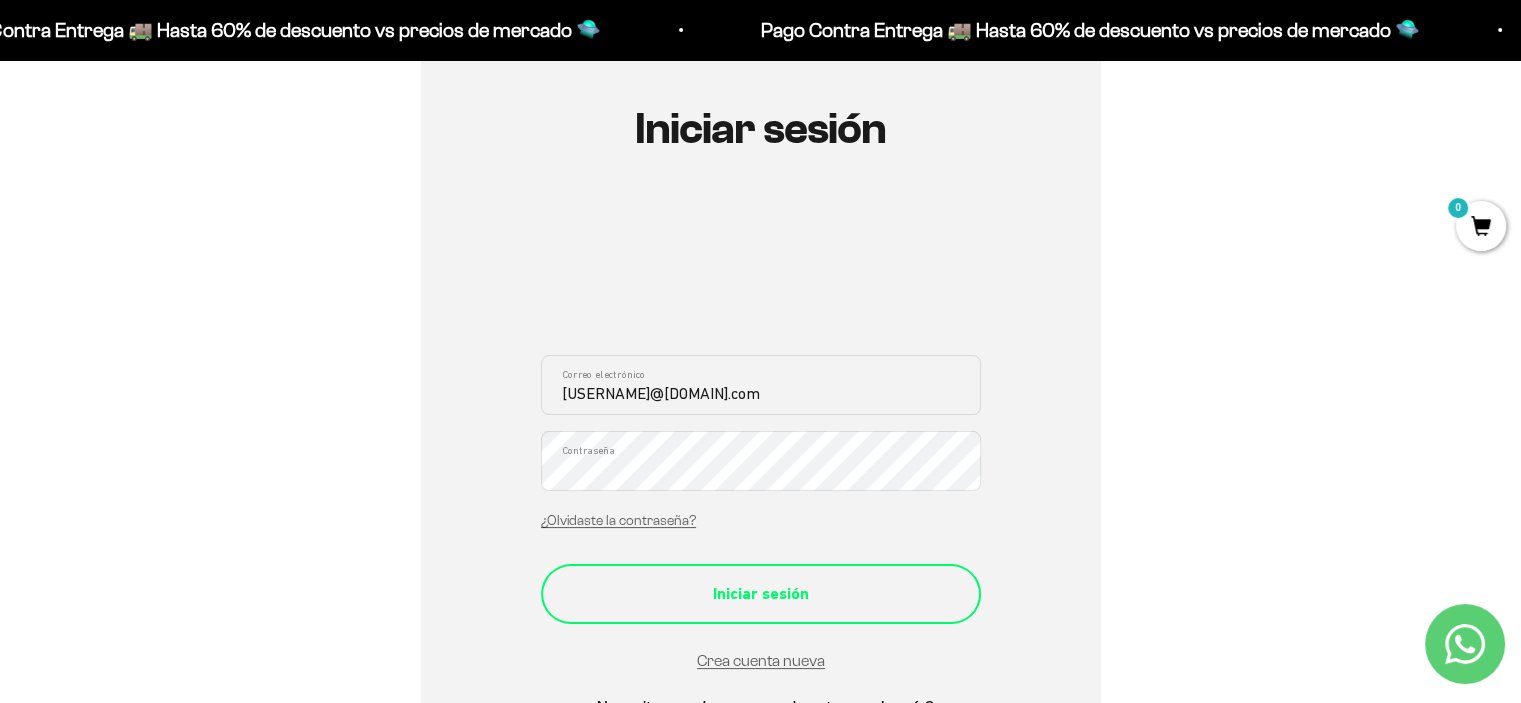click on "Iniciar sesión" at bounding box center (761, 594) 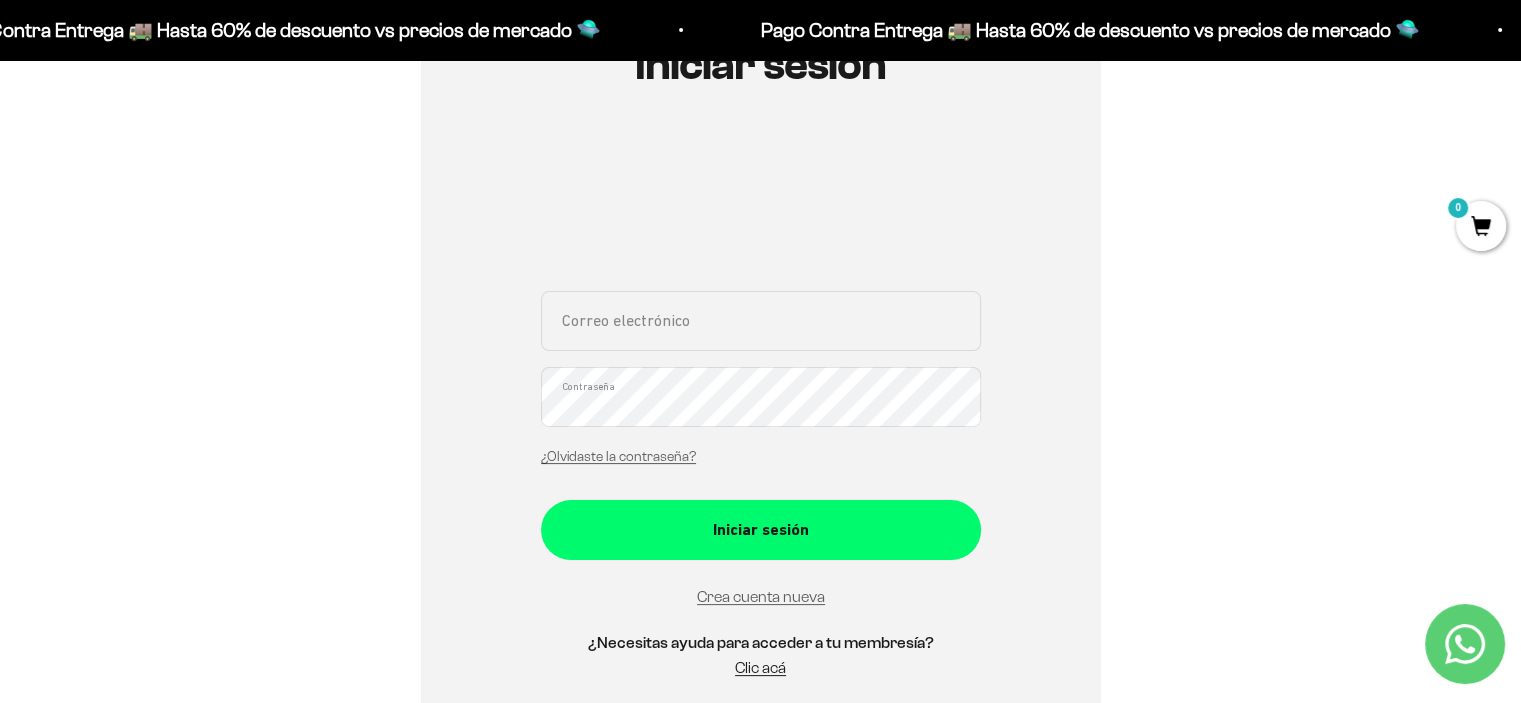 scroll, scrollTop: 300, scrollLeft: 0, axis: vertical 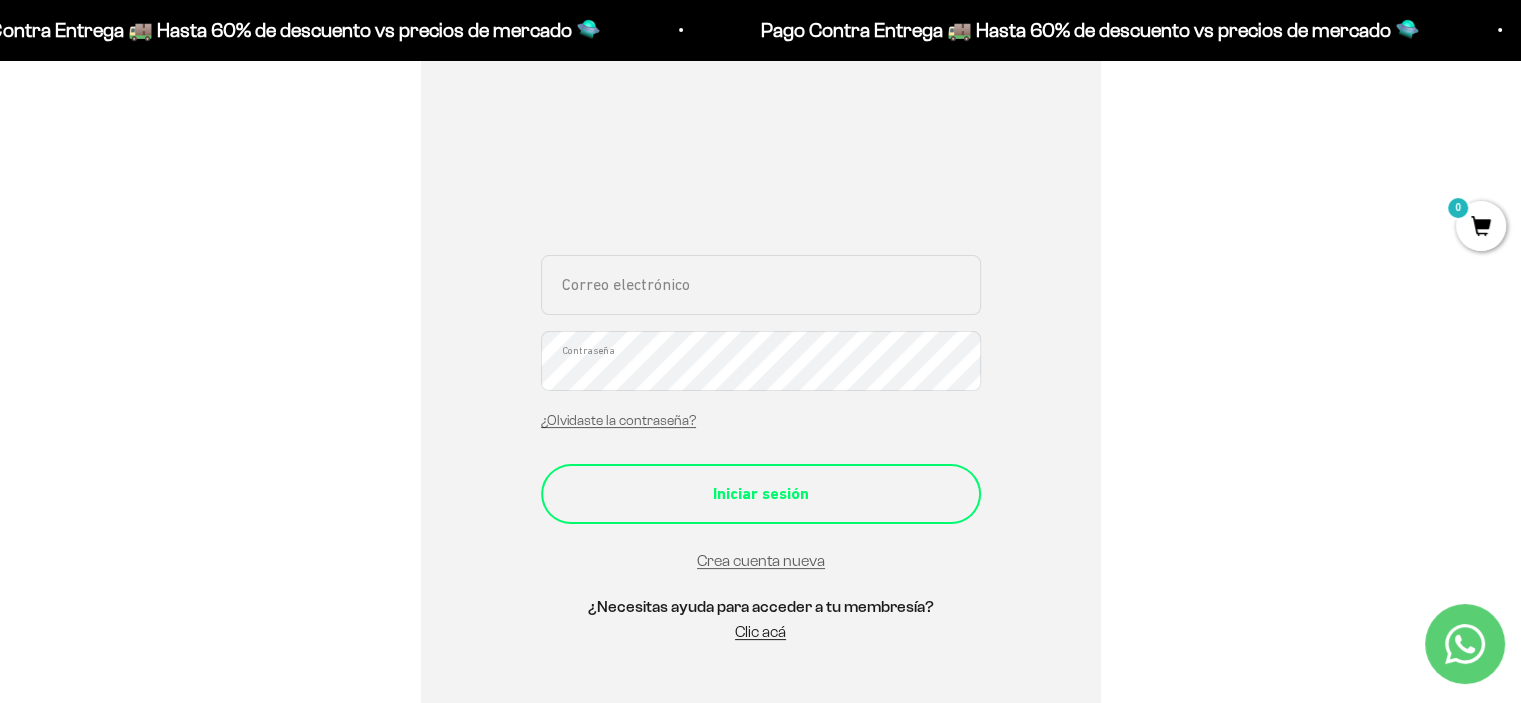 type on "[USERNAME]@[DOMAIN].com" 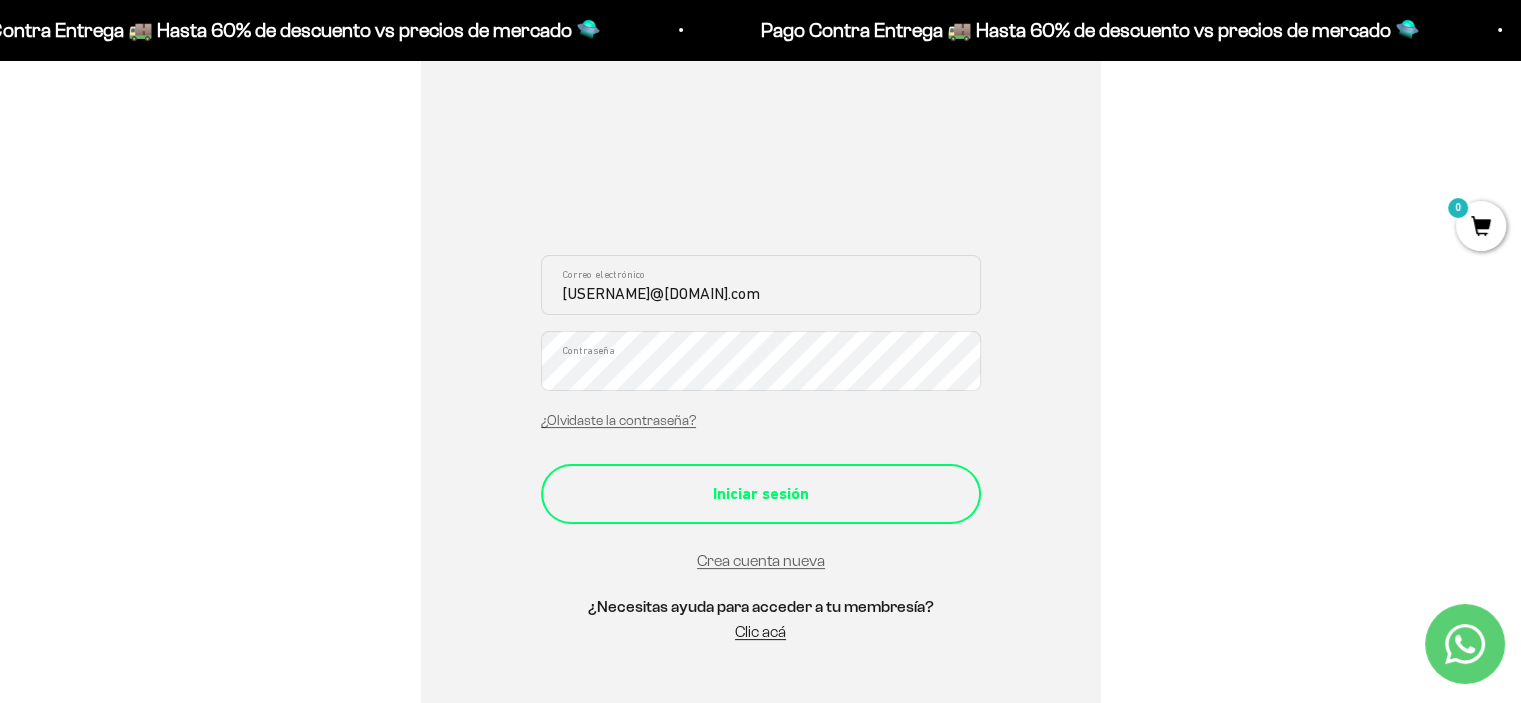 click on "Iniciar sesión" at bounding box center (761, 494) 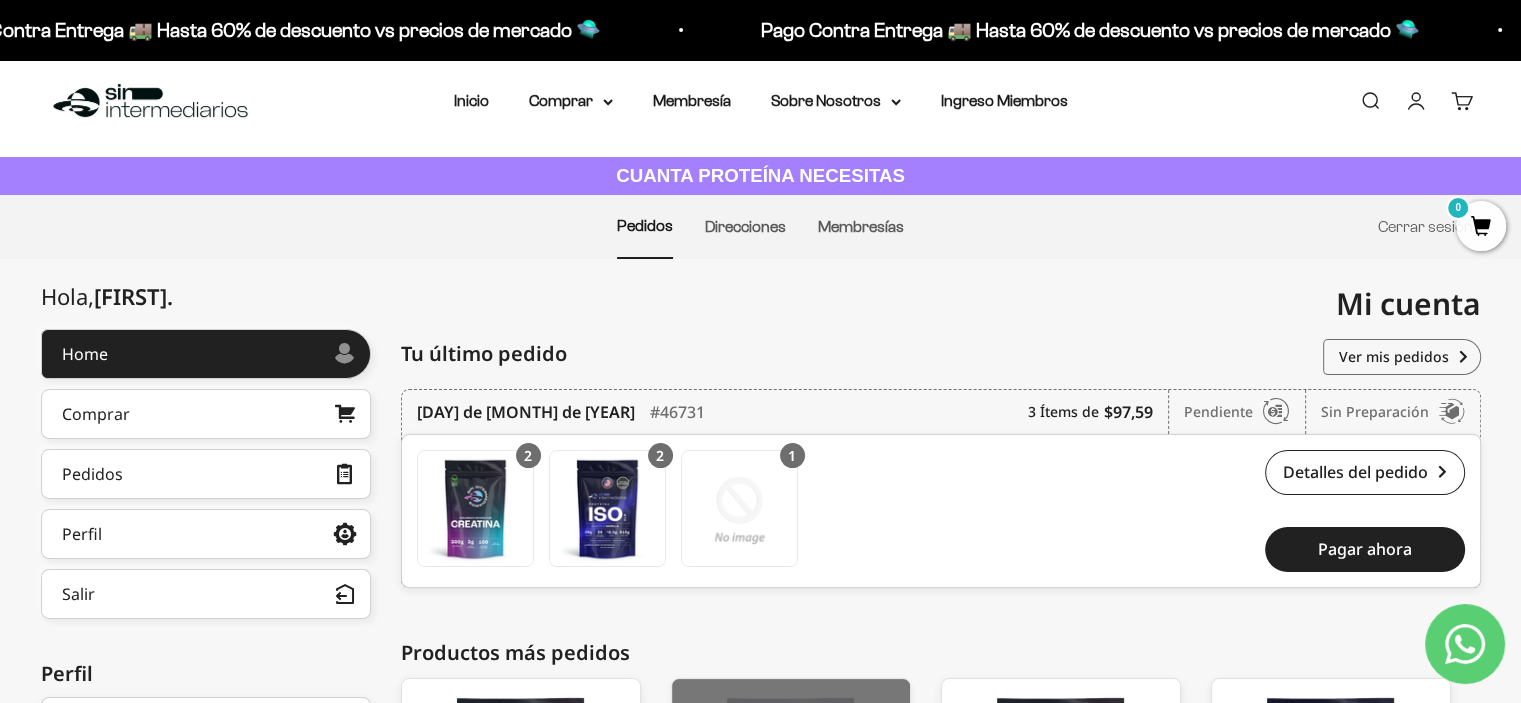 scroll, scrollTop: 0, scrollLeft: 0, axis: both 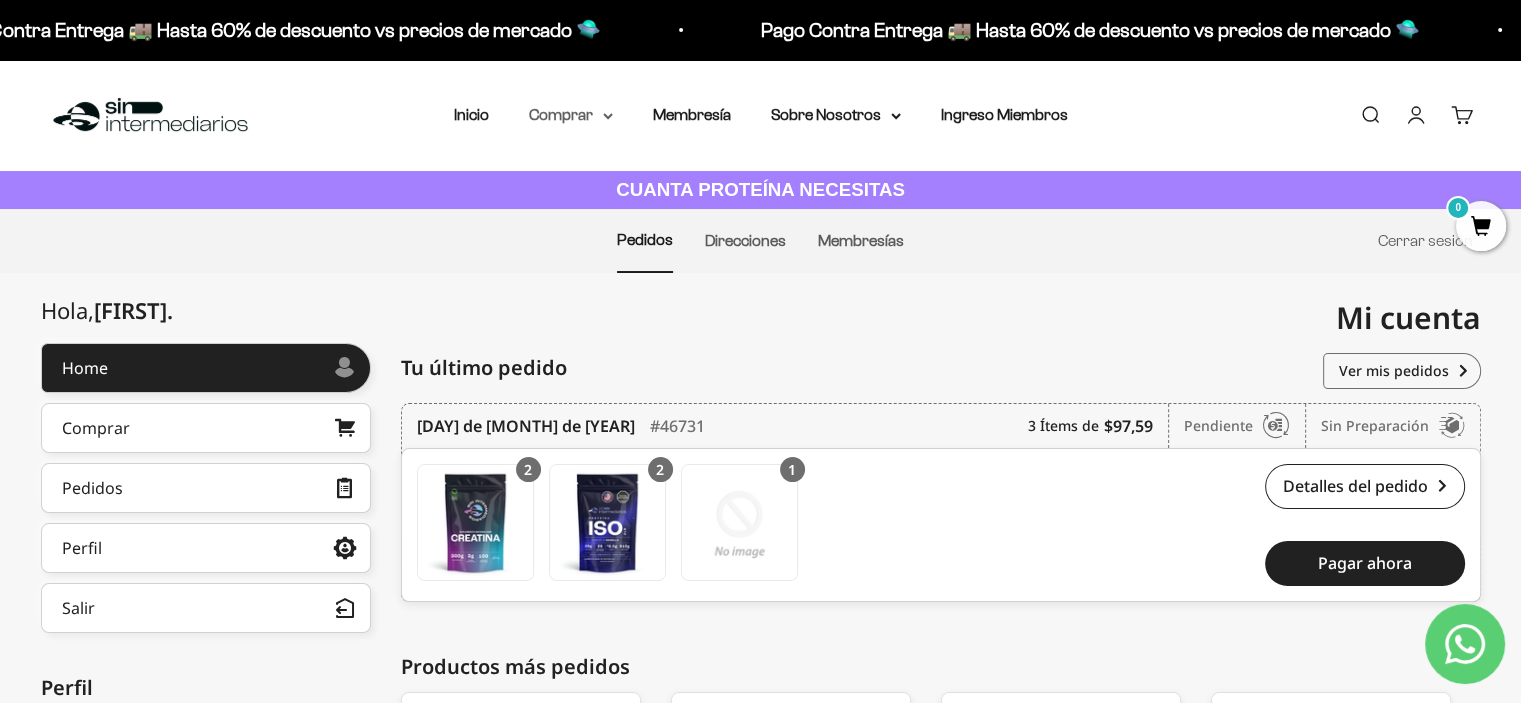 click on "Comprar" at bounding box center (571, 115) 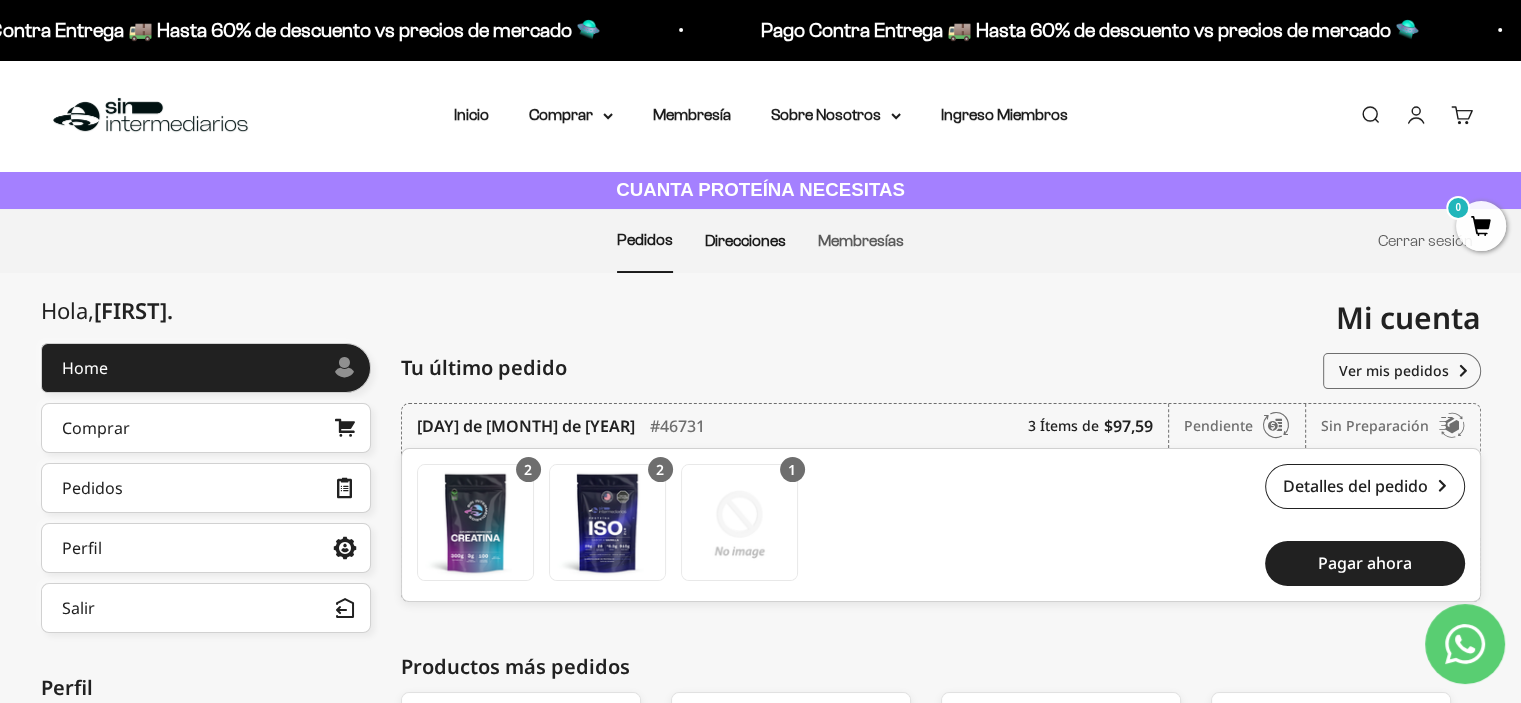 click on "Direcciones" at bounding box center [745, 240] 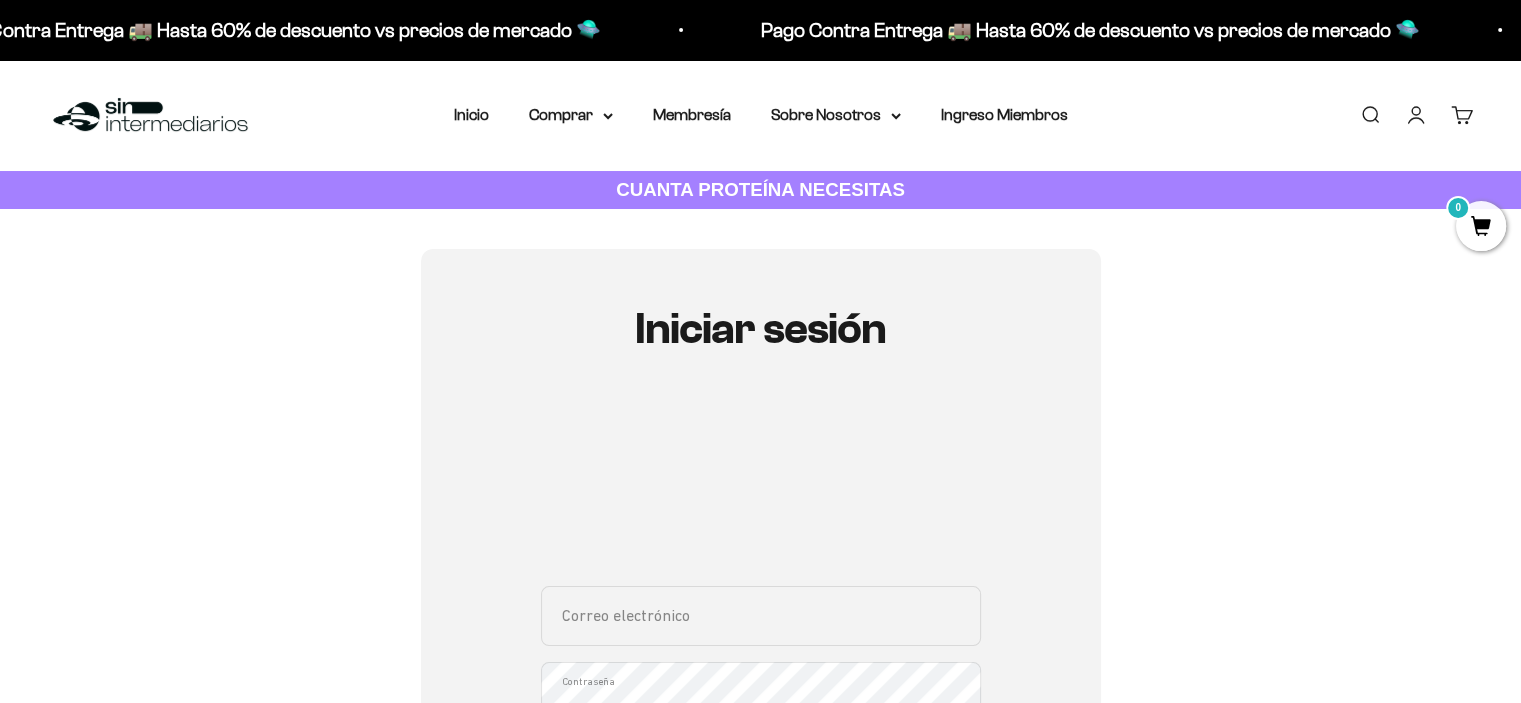 scroll, scrollTop: 300, scrollLeft: 0, axis: vertical 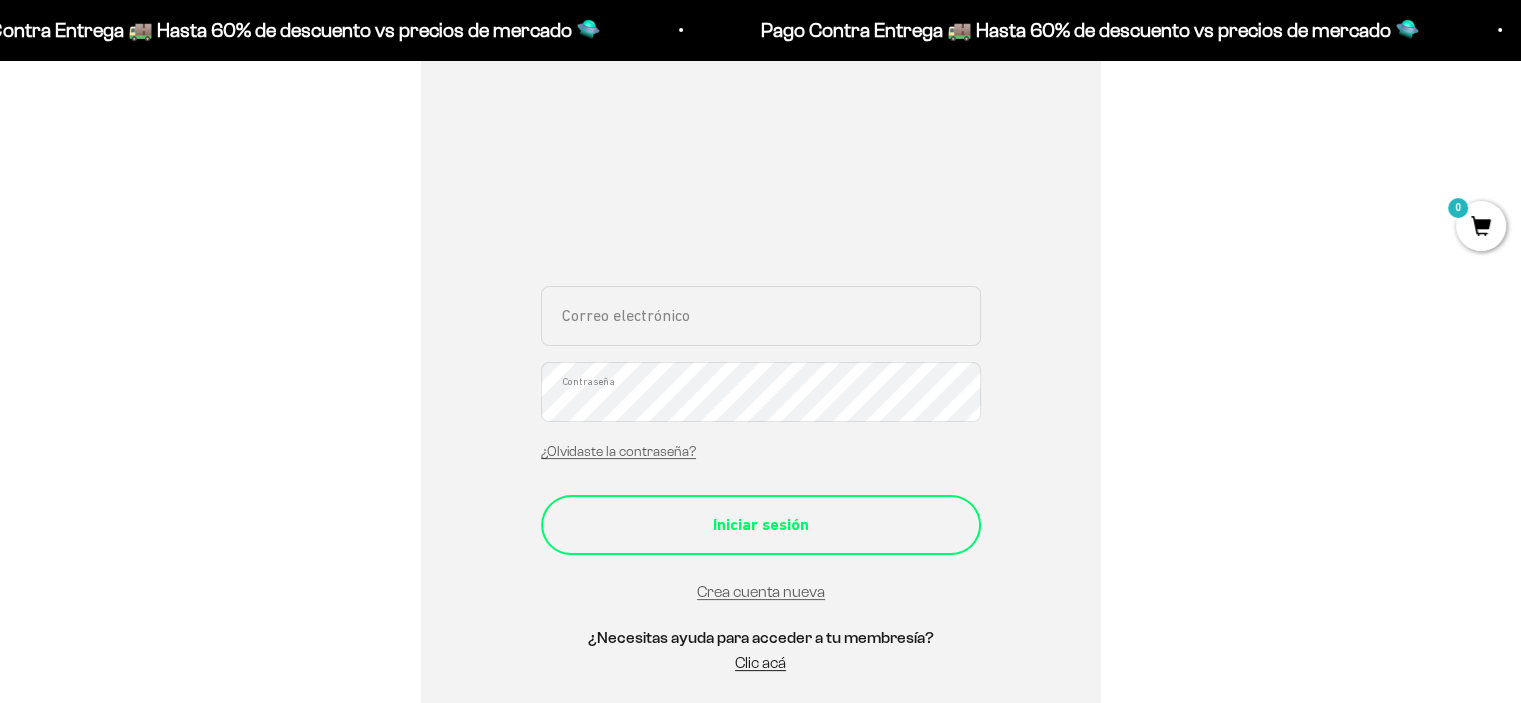 type on "dlopezz@unal.edu.co" 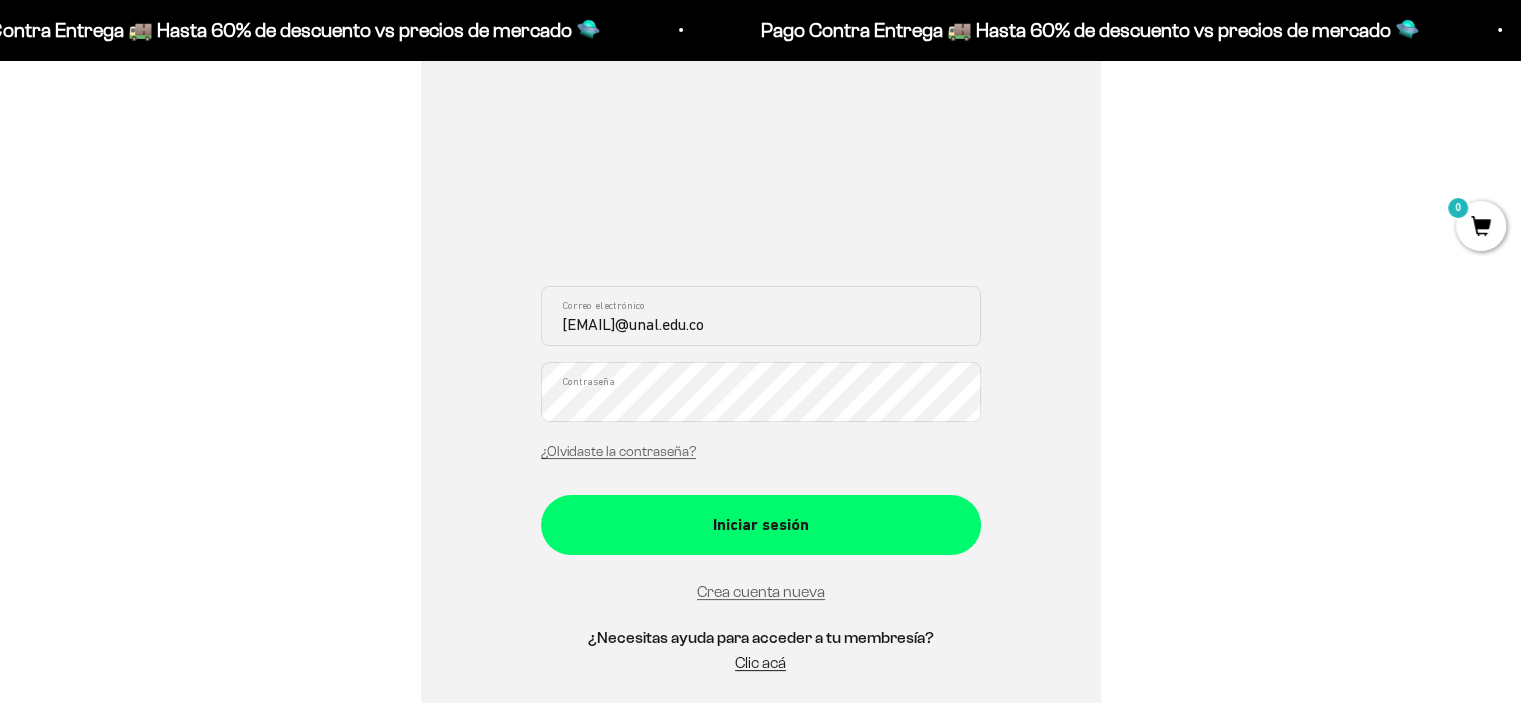 click on "dlopezz@unal.edu.co Correo electrónico Contraseña
¿Olvidaste la contraseña?
Iniciar sesión
Crea cuenta nueva" at bounding box center (761, 445) 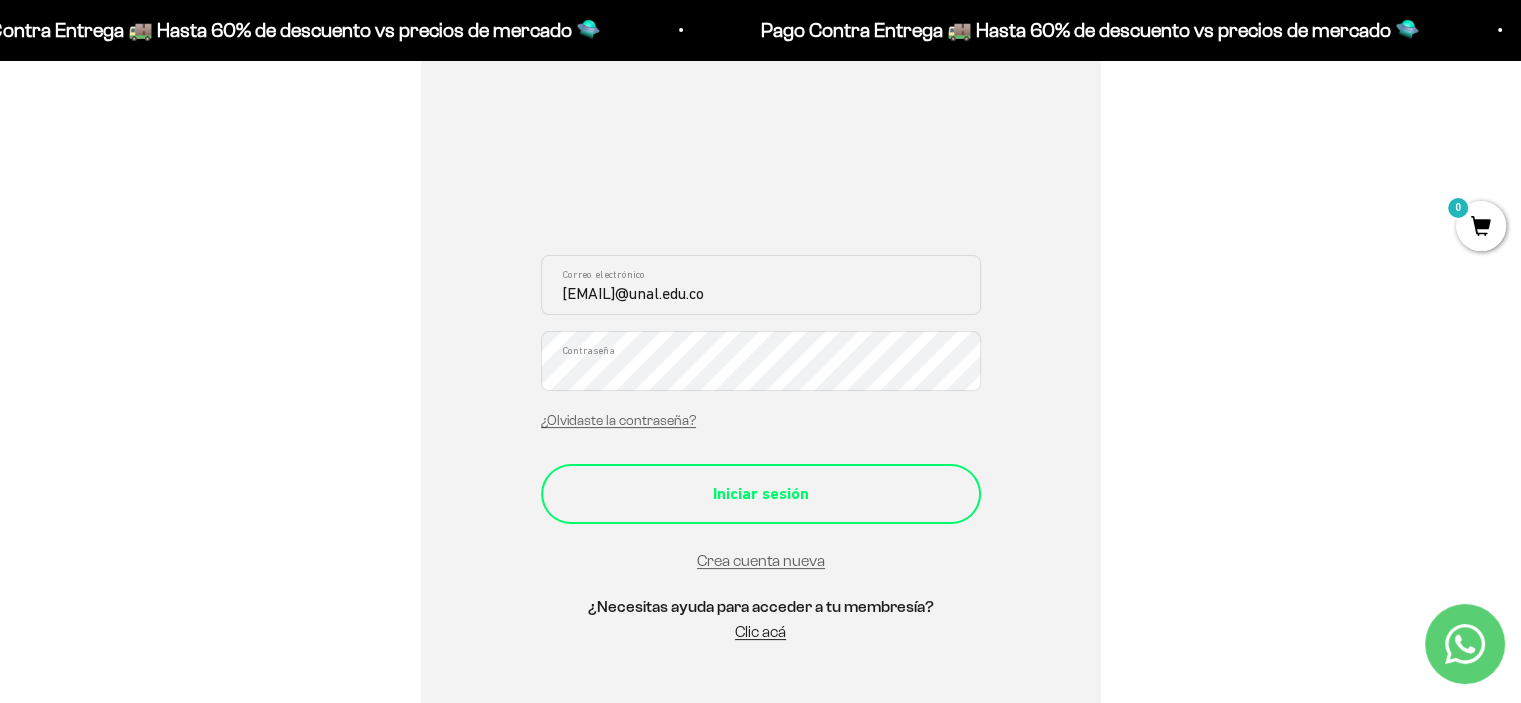 click on "Iniciar sesión" at bounding box center (761, 494) 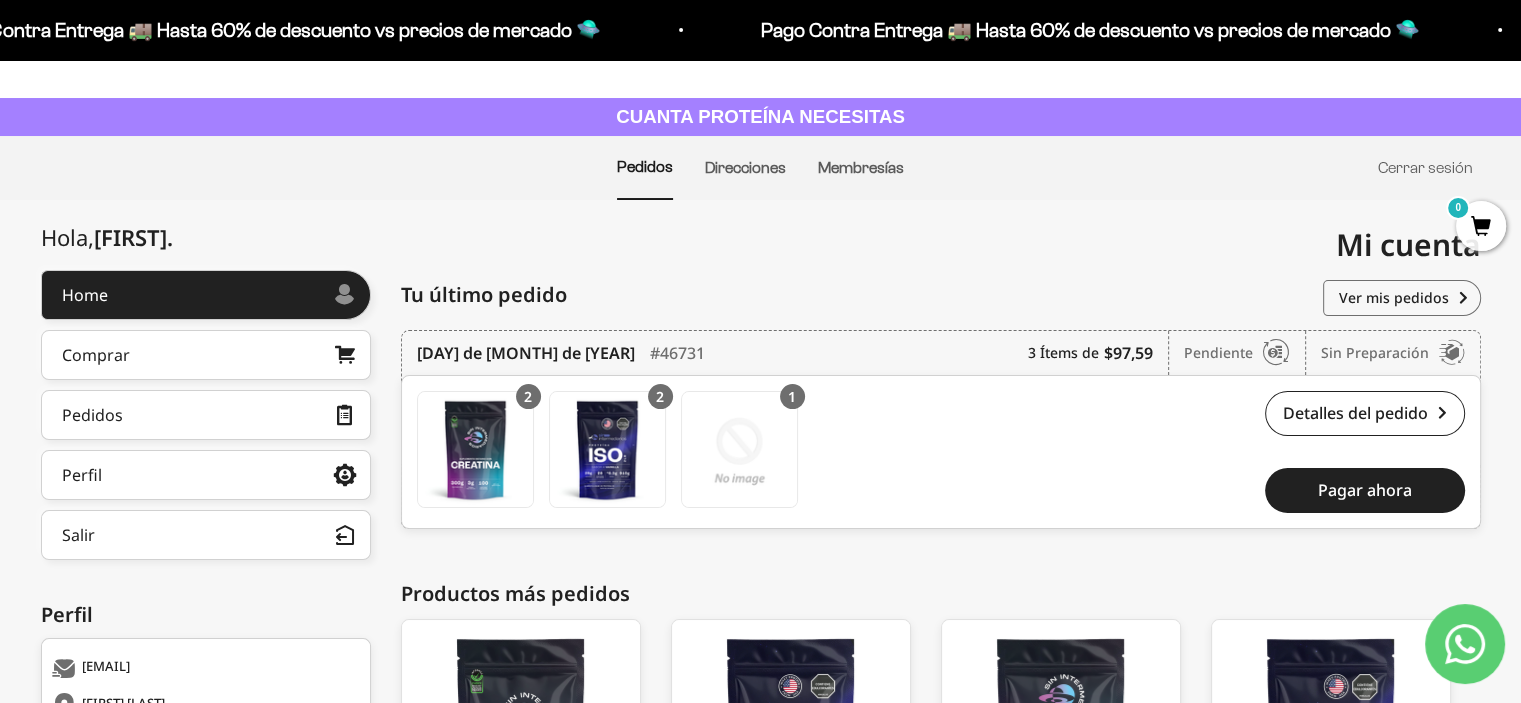 scroll, scrollTop: 200, scrollLeft: 0, axis: vertical 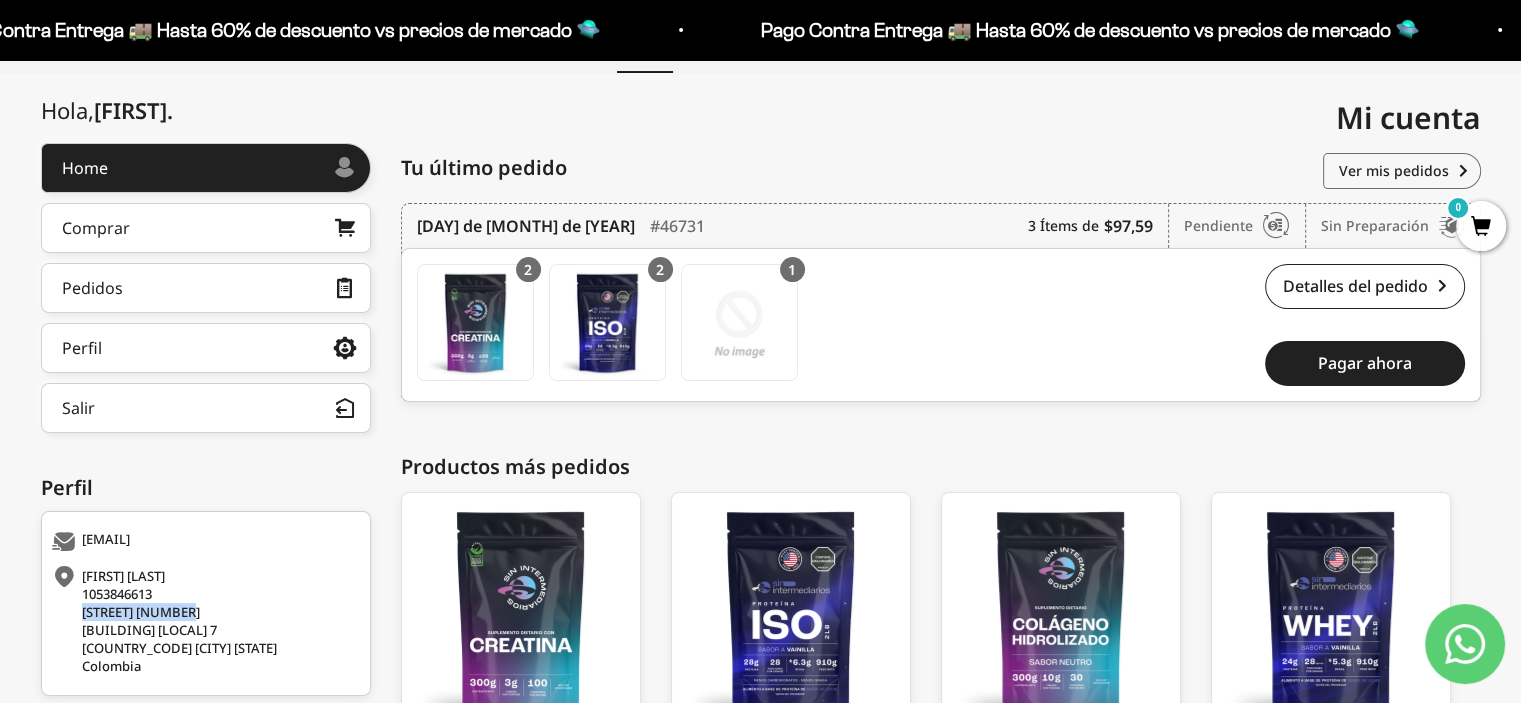 drag, startPoint x: 188, startPoint y: 606, endPoint x: 84, endPoint y: 610, distance: 104.0769 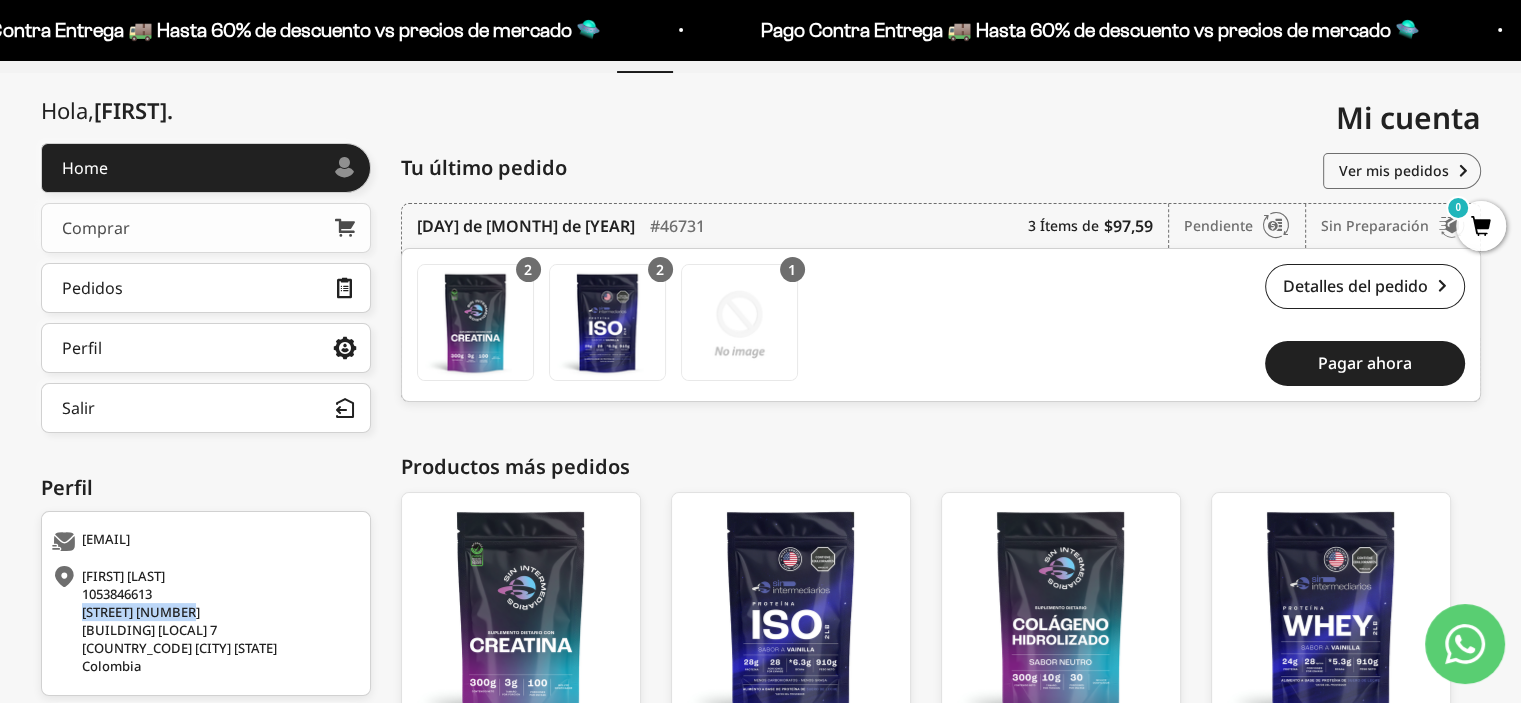 click on "Comprar" at bounding box center (206, 228) 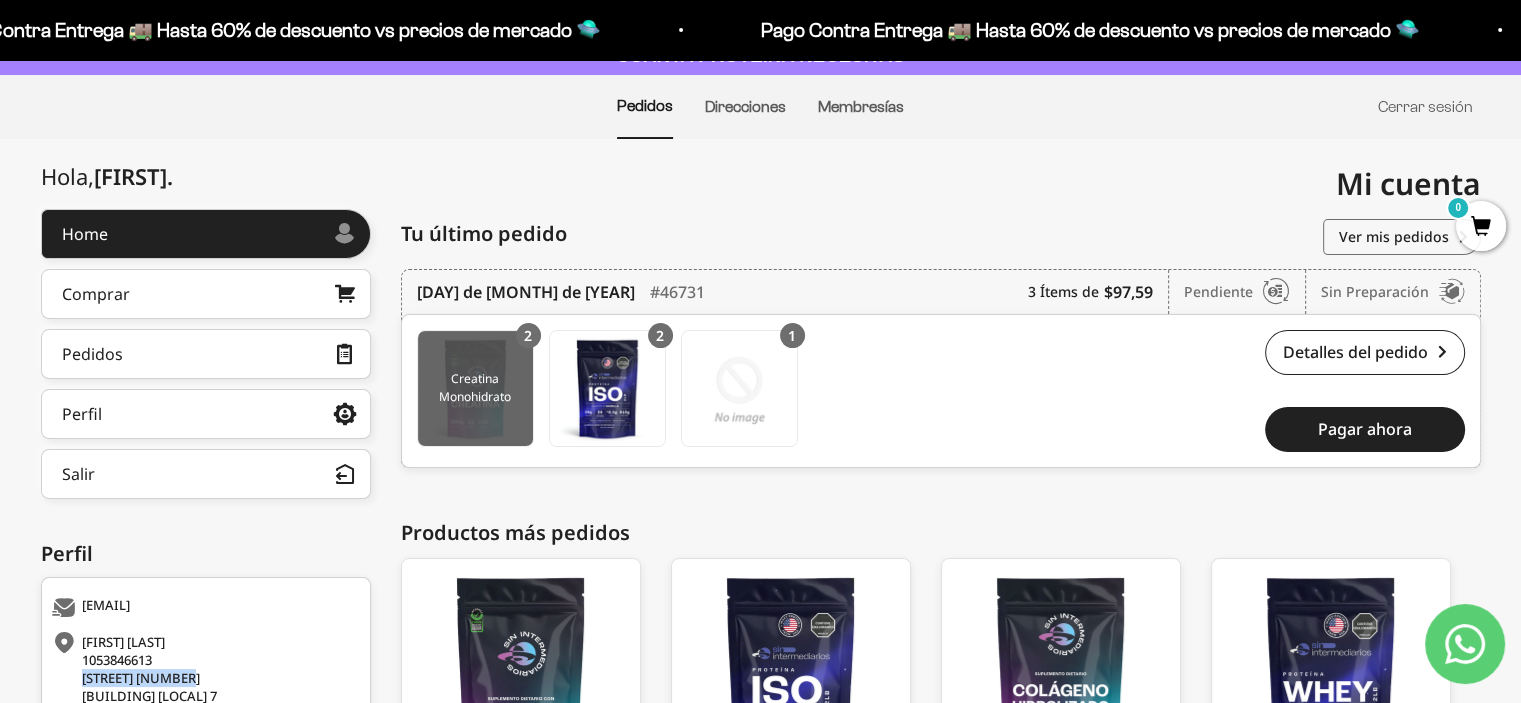 scroll, scrollTop: 0, scrollLeft: 0, axis: both 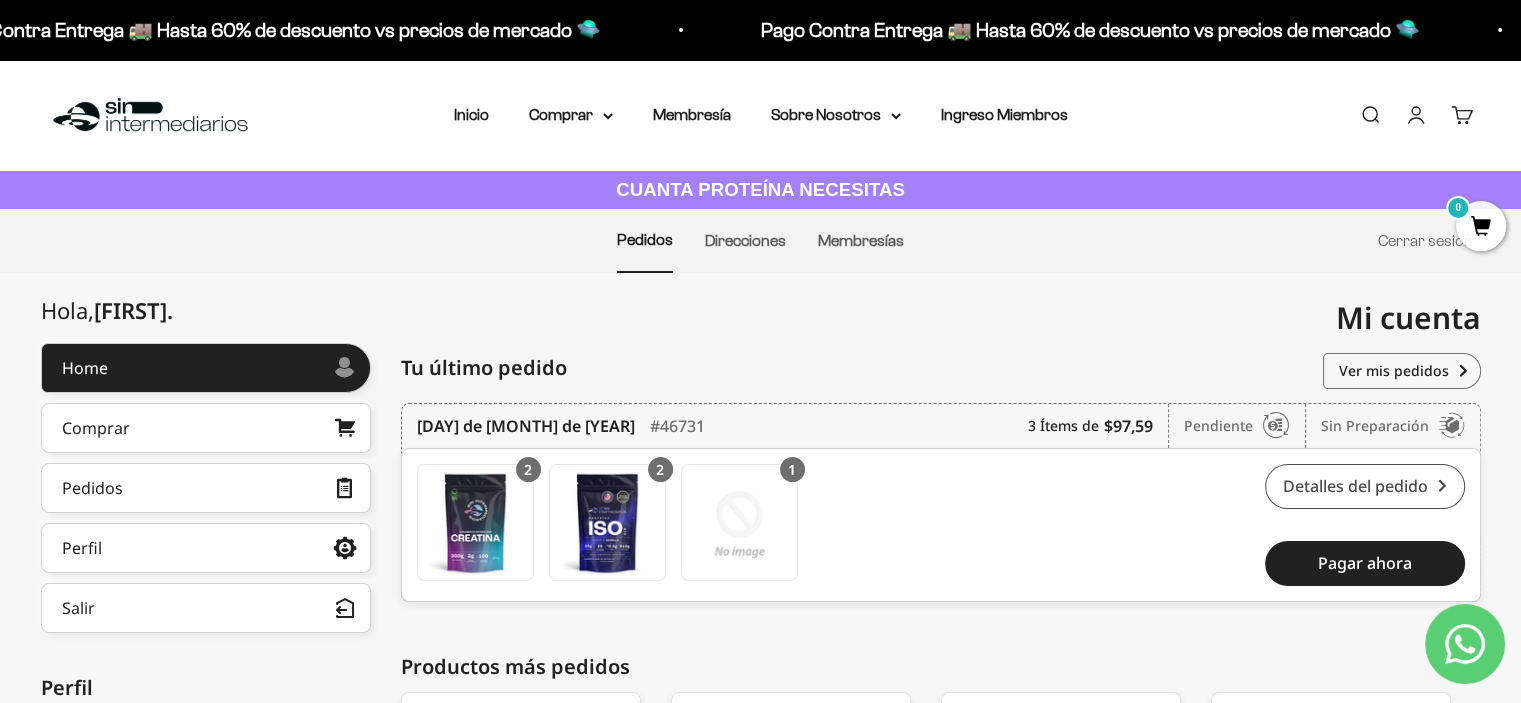 click on "Detalles del pedido" at bounding box center (1365, 486) 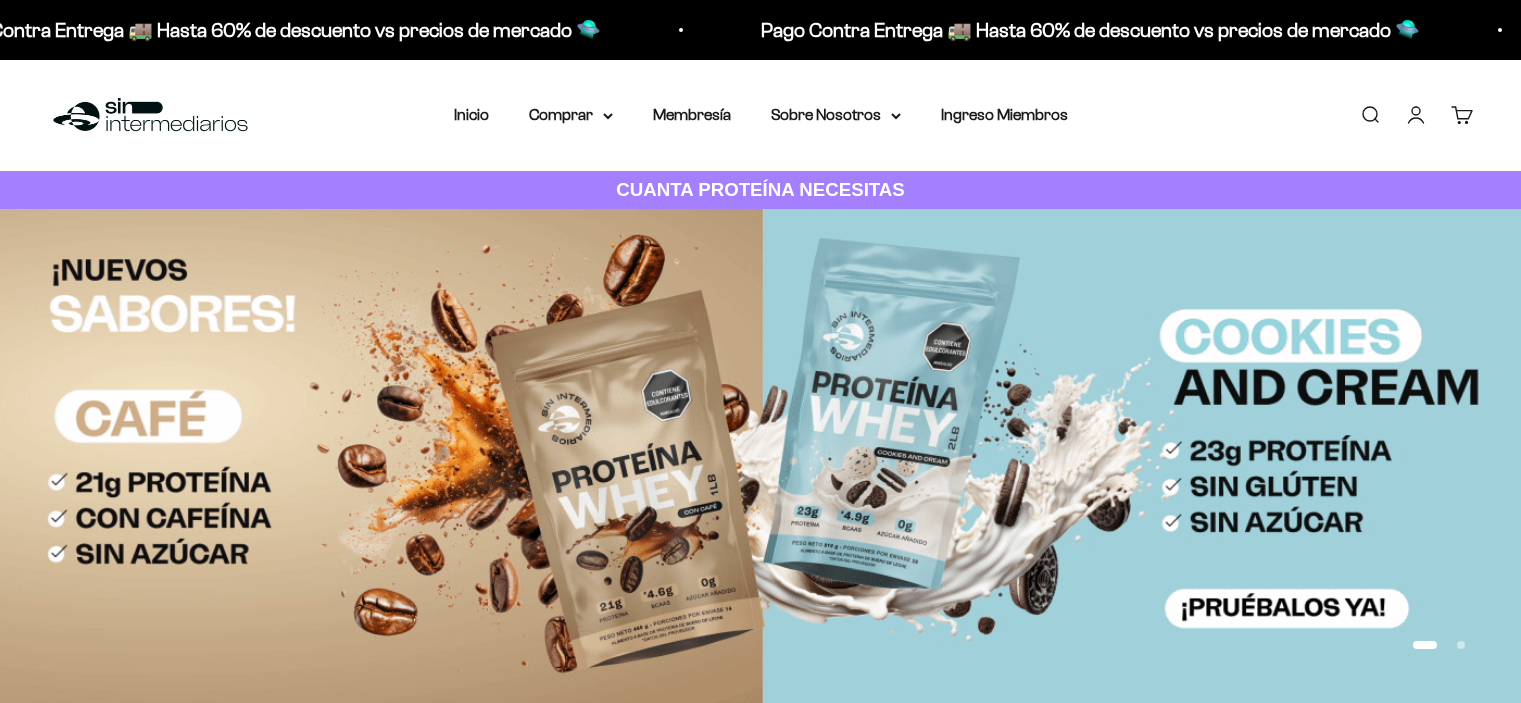 scroll, scrollTop: 0, scrollLeft: 0, axis: both 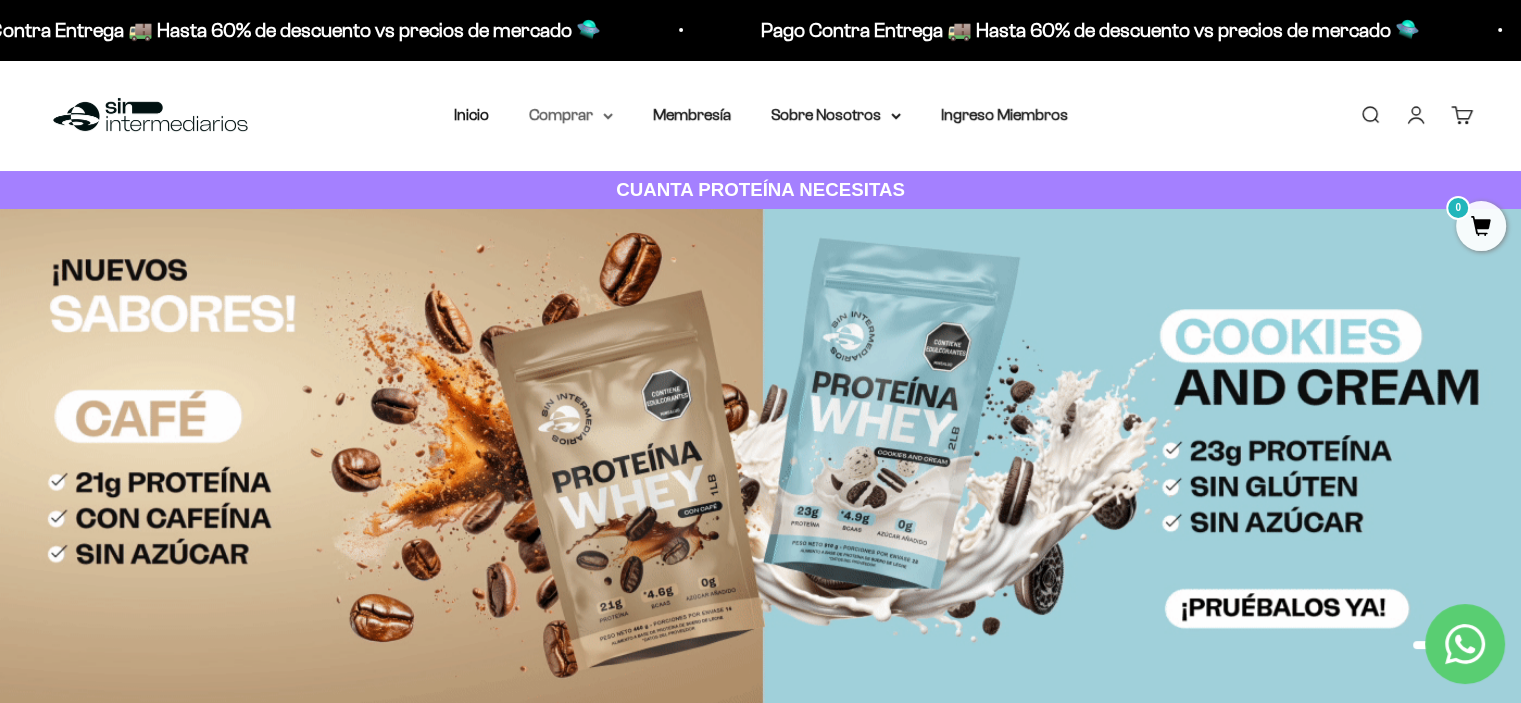 click on "Comprar" at bounding box center [571, 115] 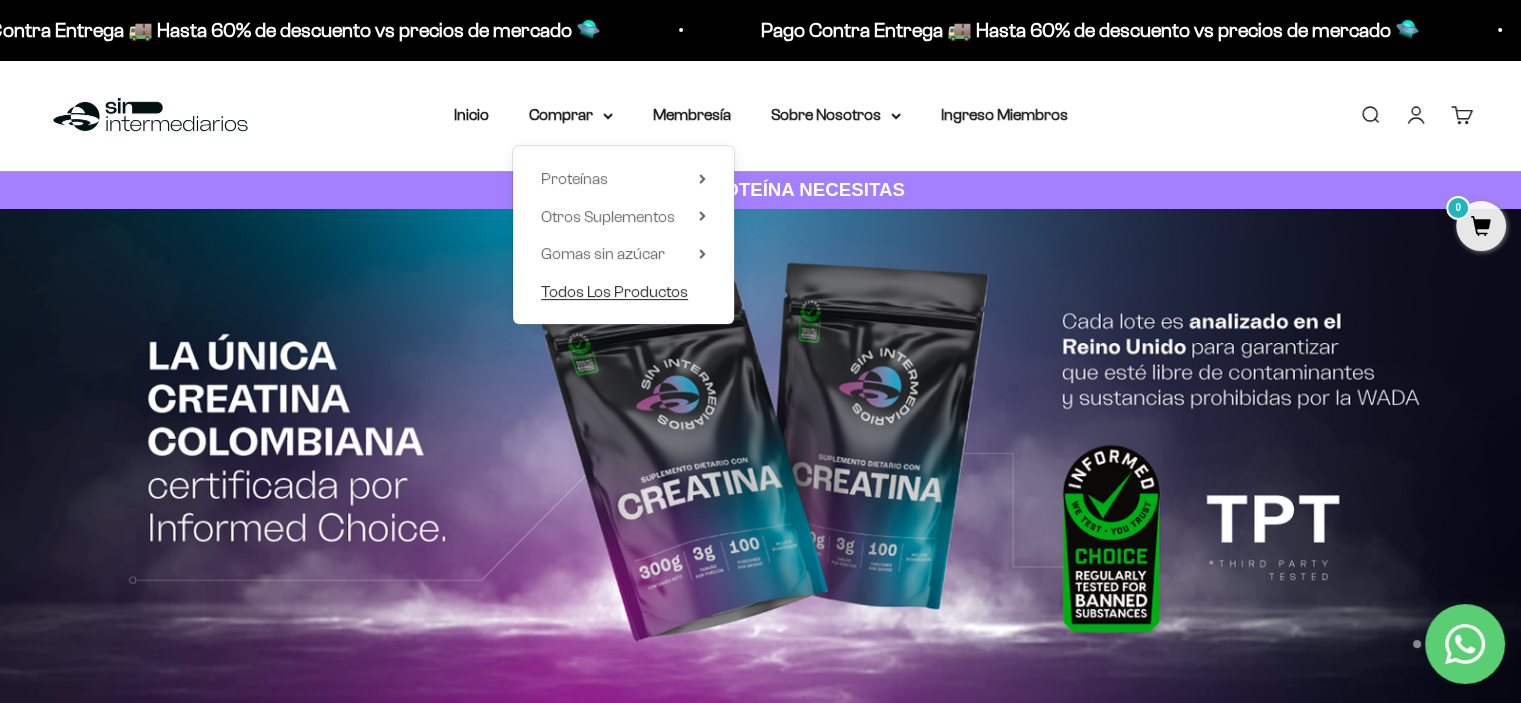 click on "Todos Los Productos" at bounding box center (614, 291) 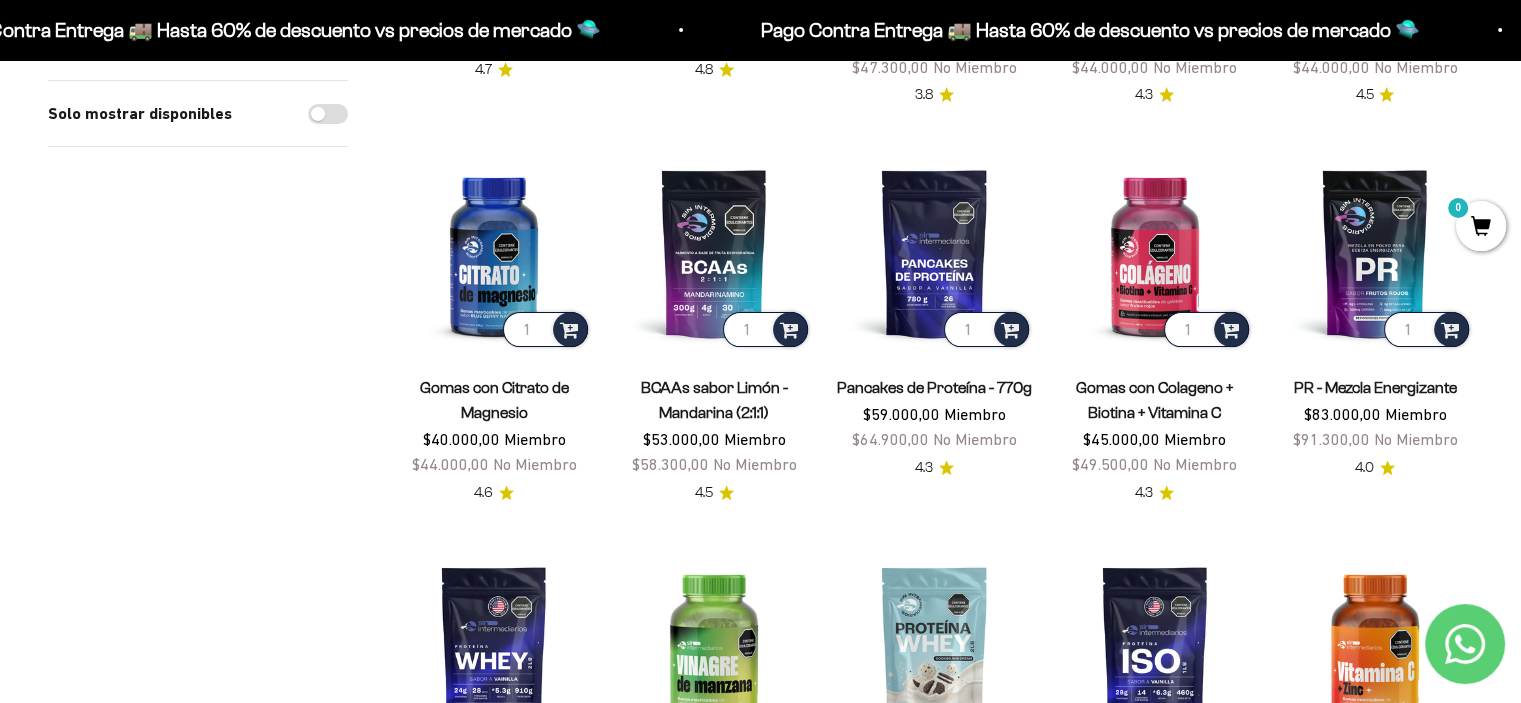 scroll, scrollTop: 600, scrollLeft: 0, axis: vertical 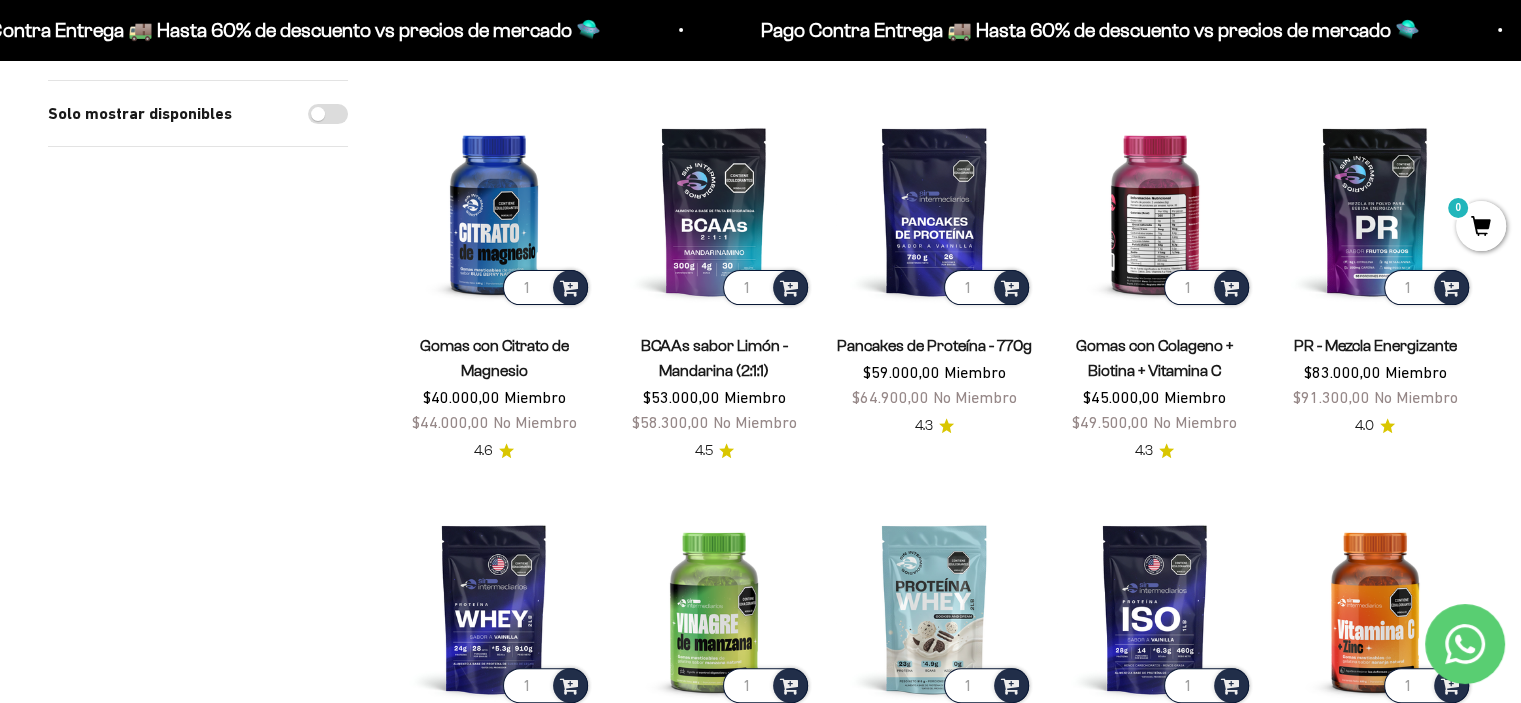 click at bounding box center [1155, 211] 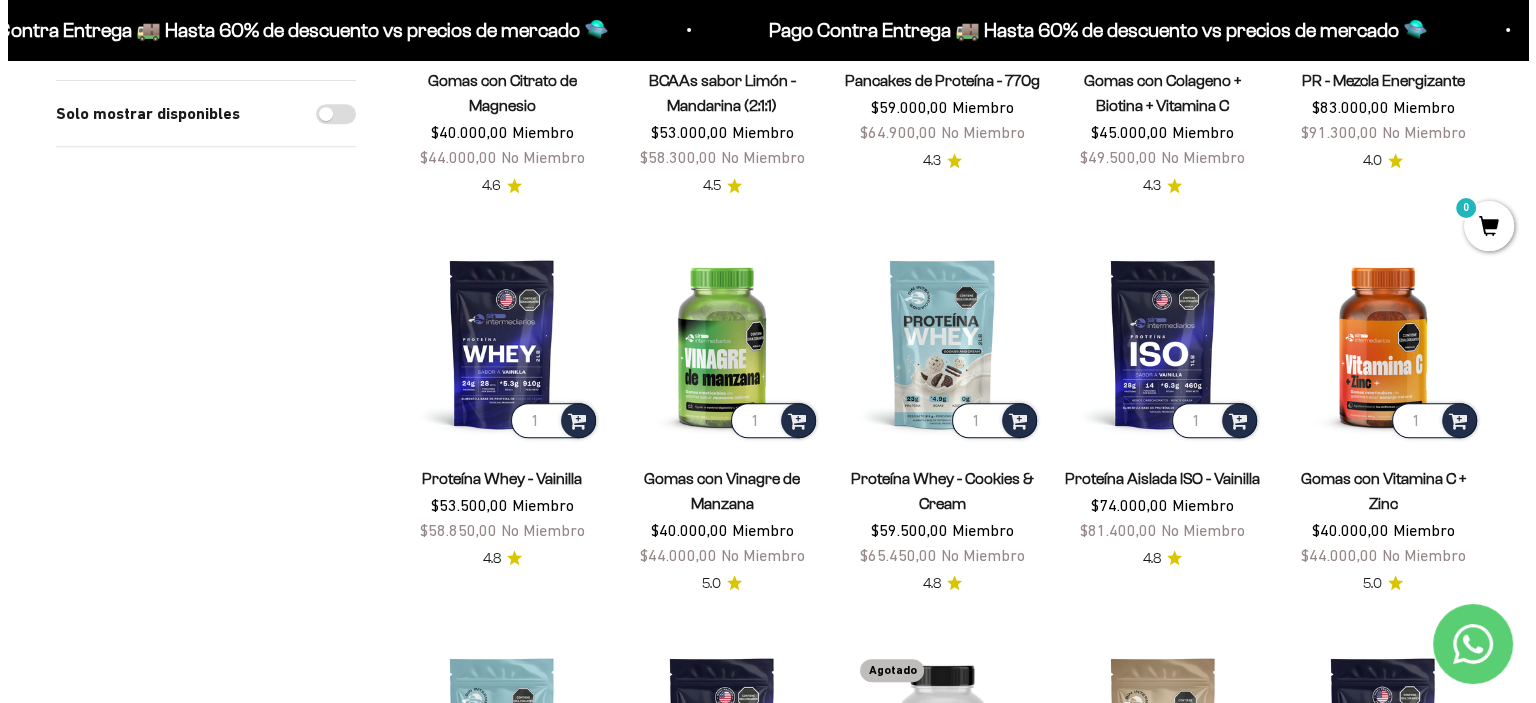 scroll, scrollTop: 900, scrollLeft: 0, axis: vertical 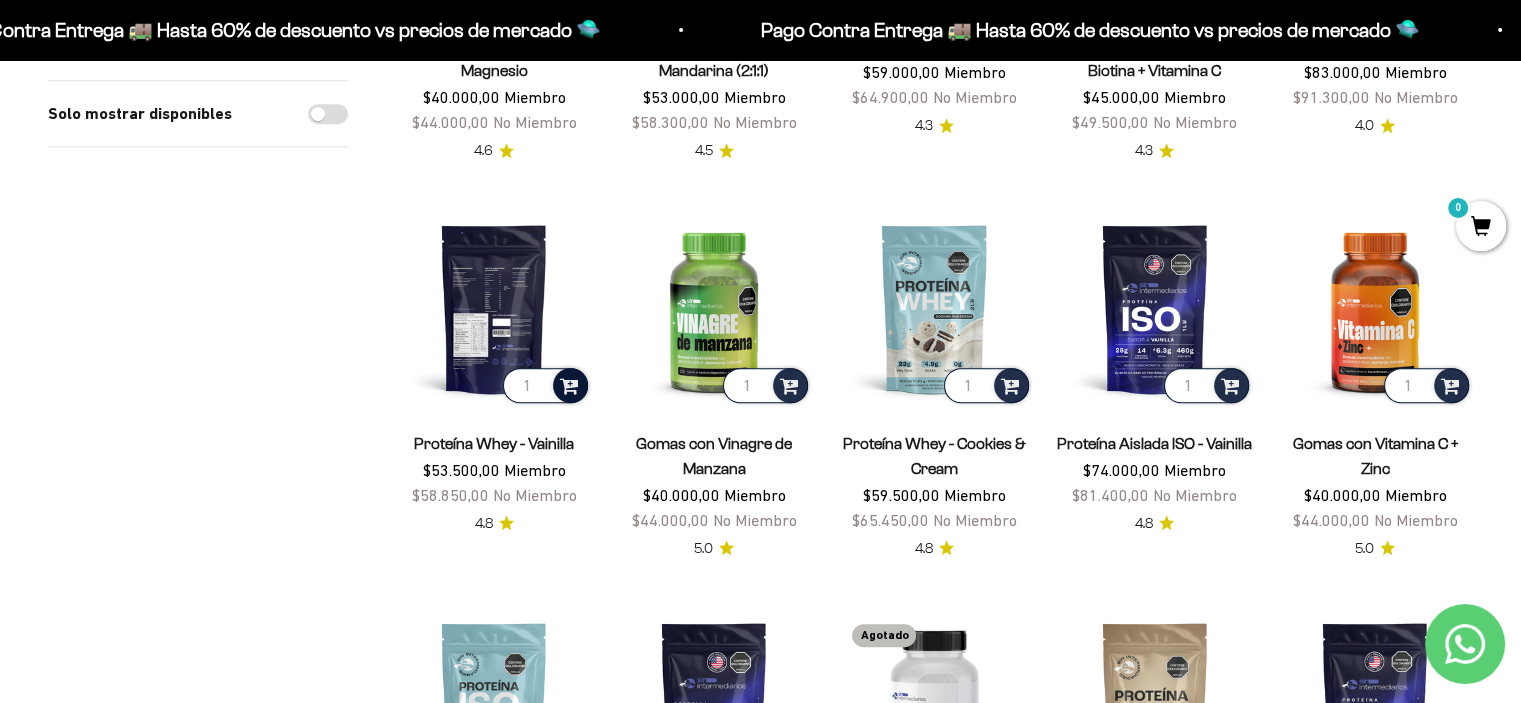 click at bounding box center (569, 384) 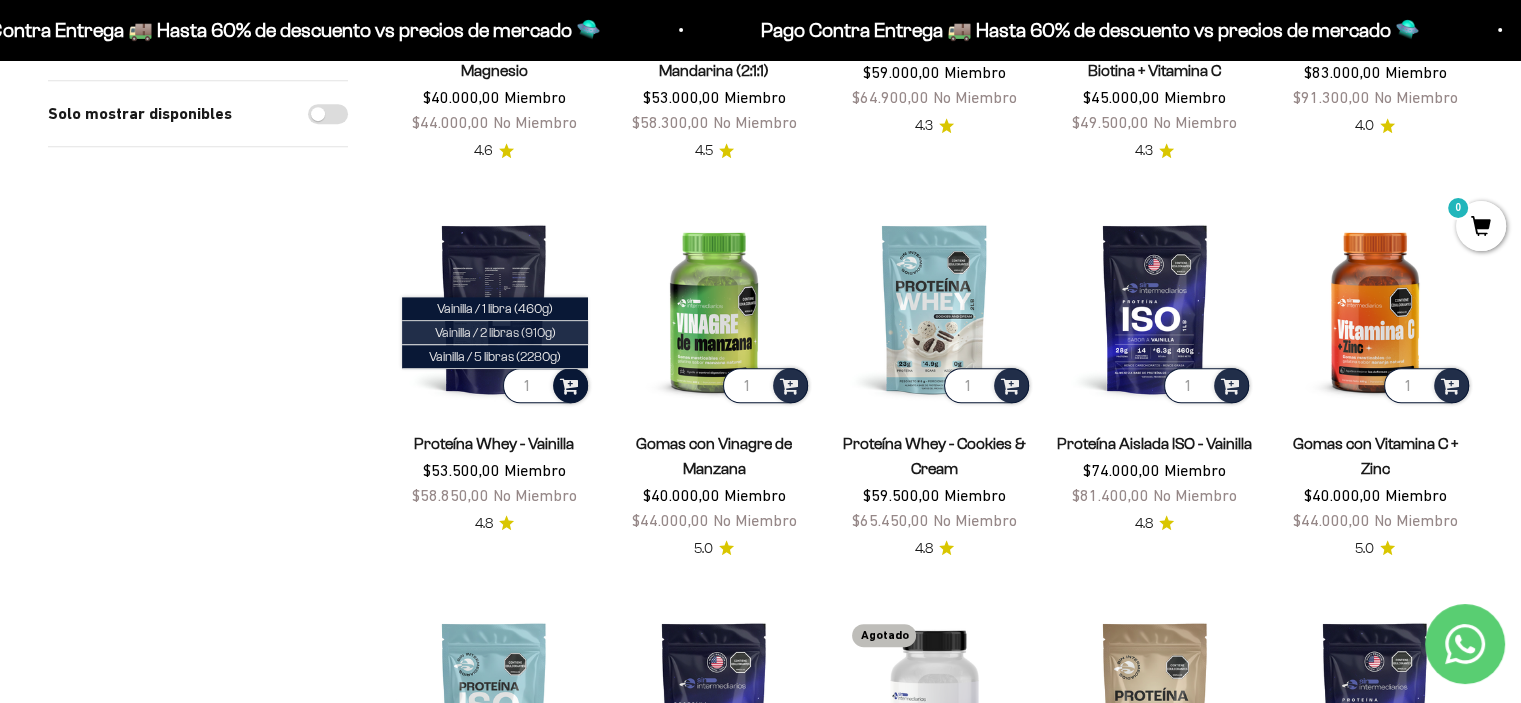 click on "Vainilla / 2 libras (910g)" at bounding box center (495, 332) 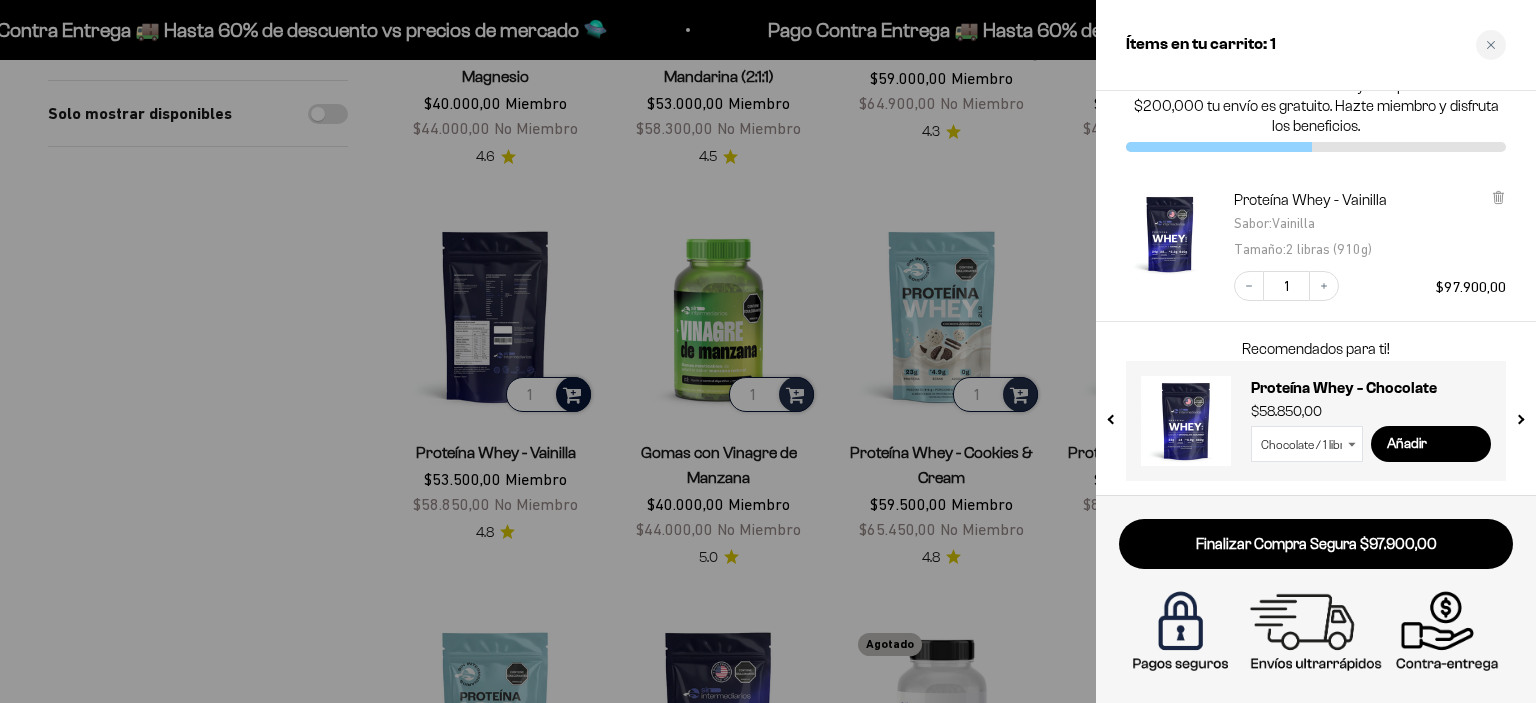 scroll, scrollTop: 0, scrollLeft: 0, axis: both 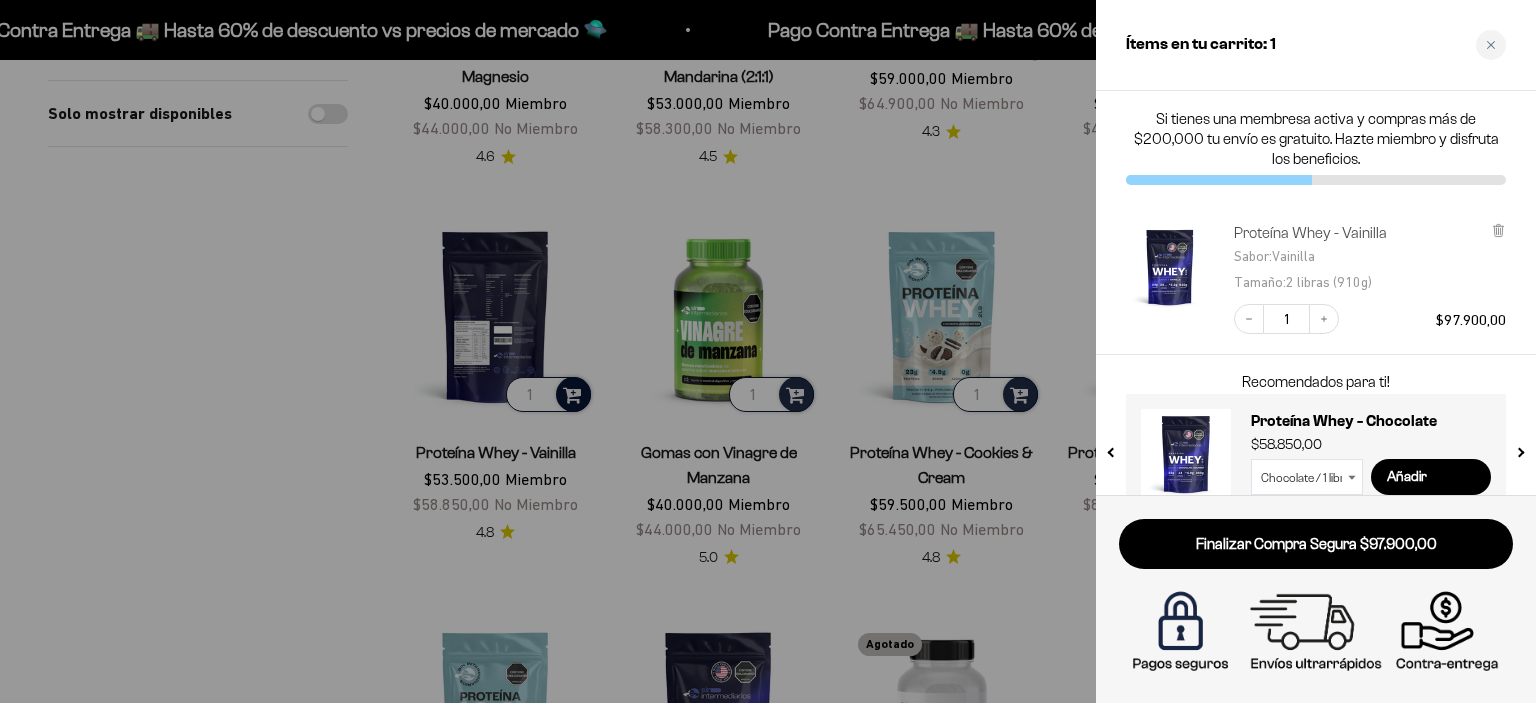 click on "Proteína Whey - Vainilla" at bounding box center (1310, 233) 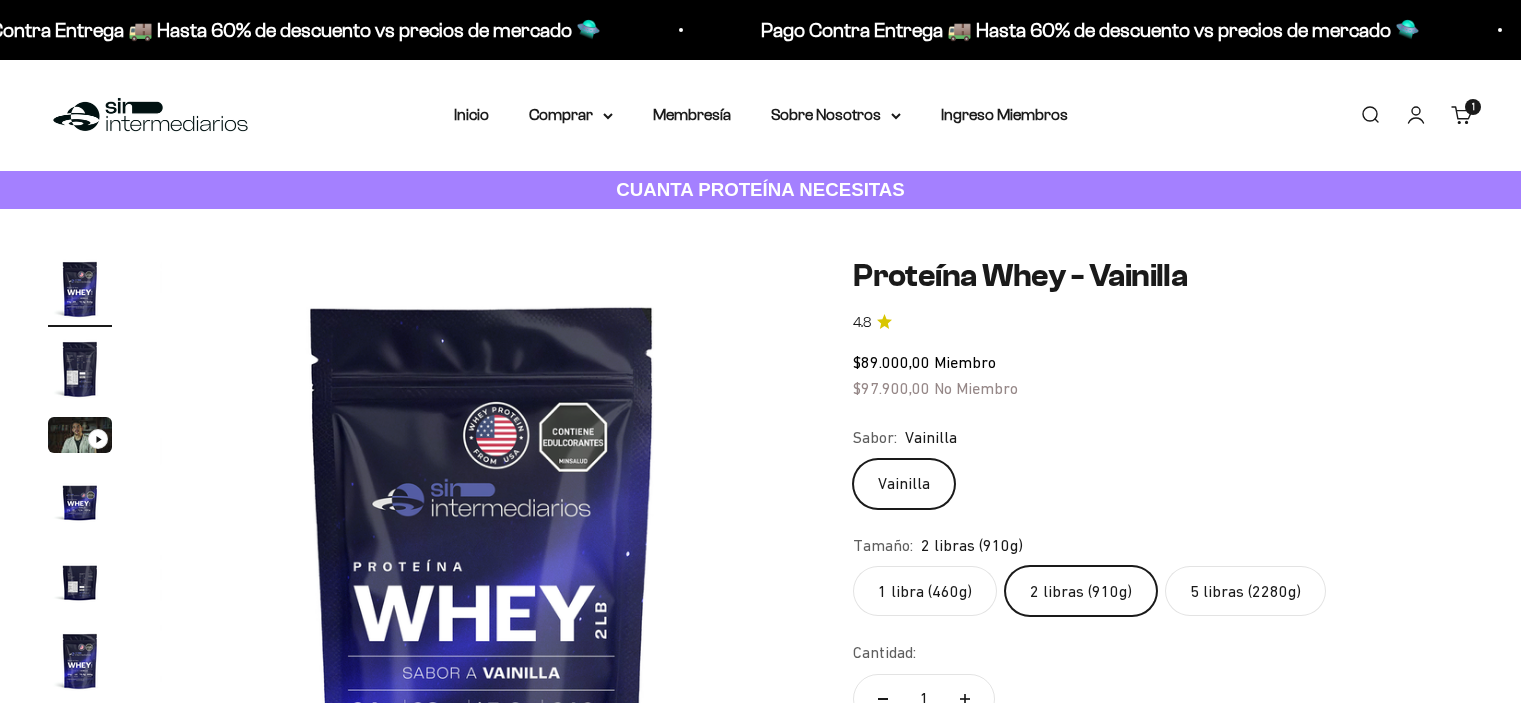 scroll, scrollTop: 0, scrollLeft: 0, axis: both 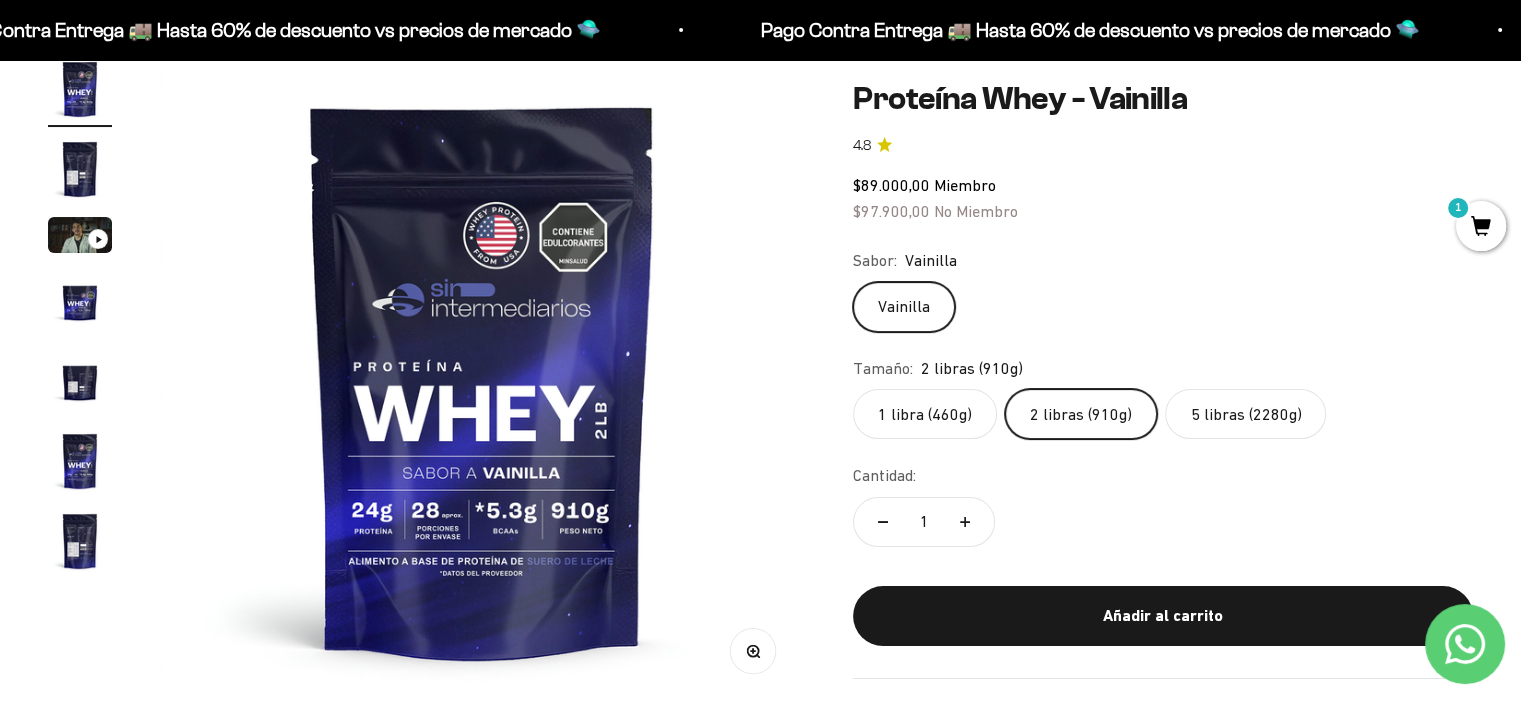 click on "1 libra (460g)" 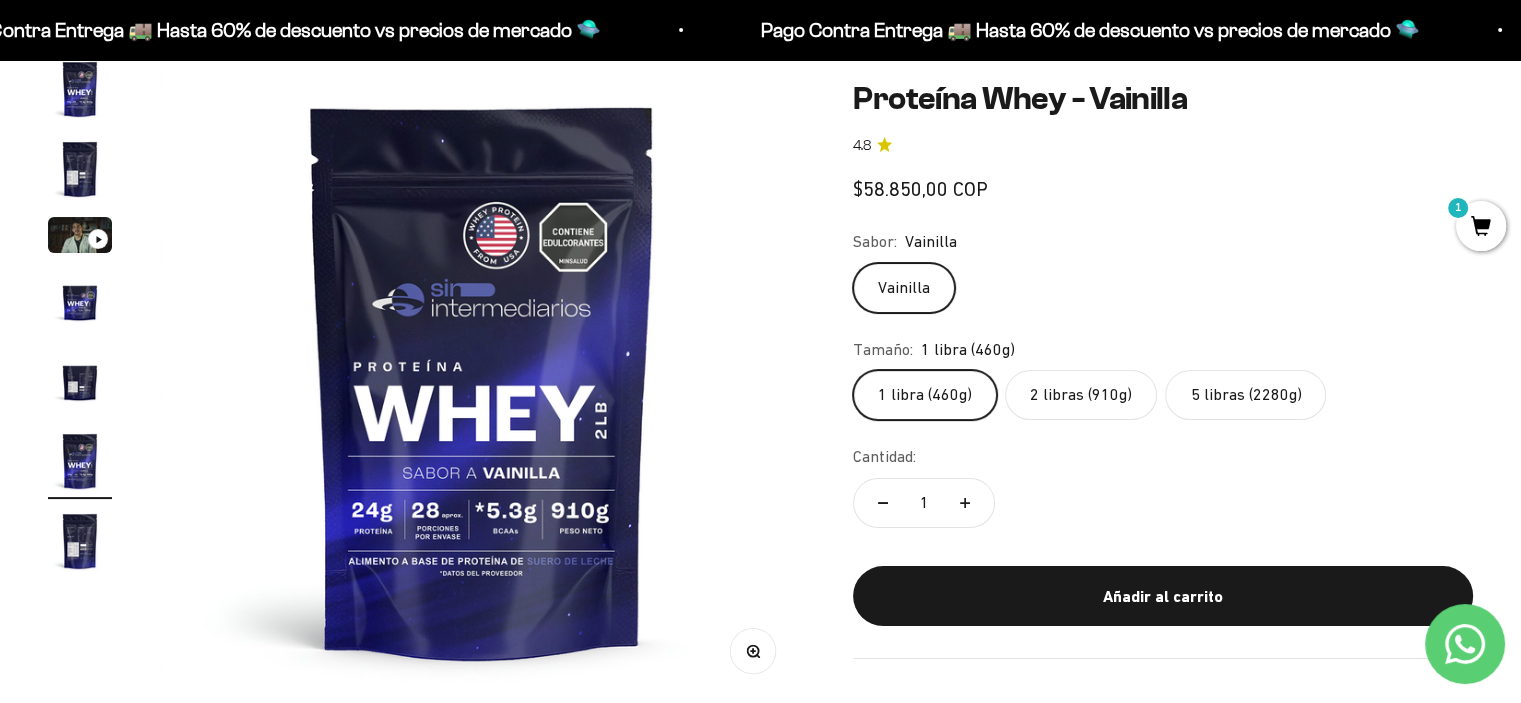 scroll, scrollTop: 0, scrollLeft: 3346, axis: horizontal 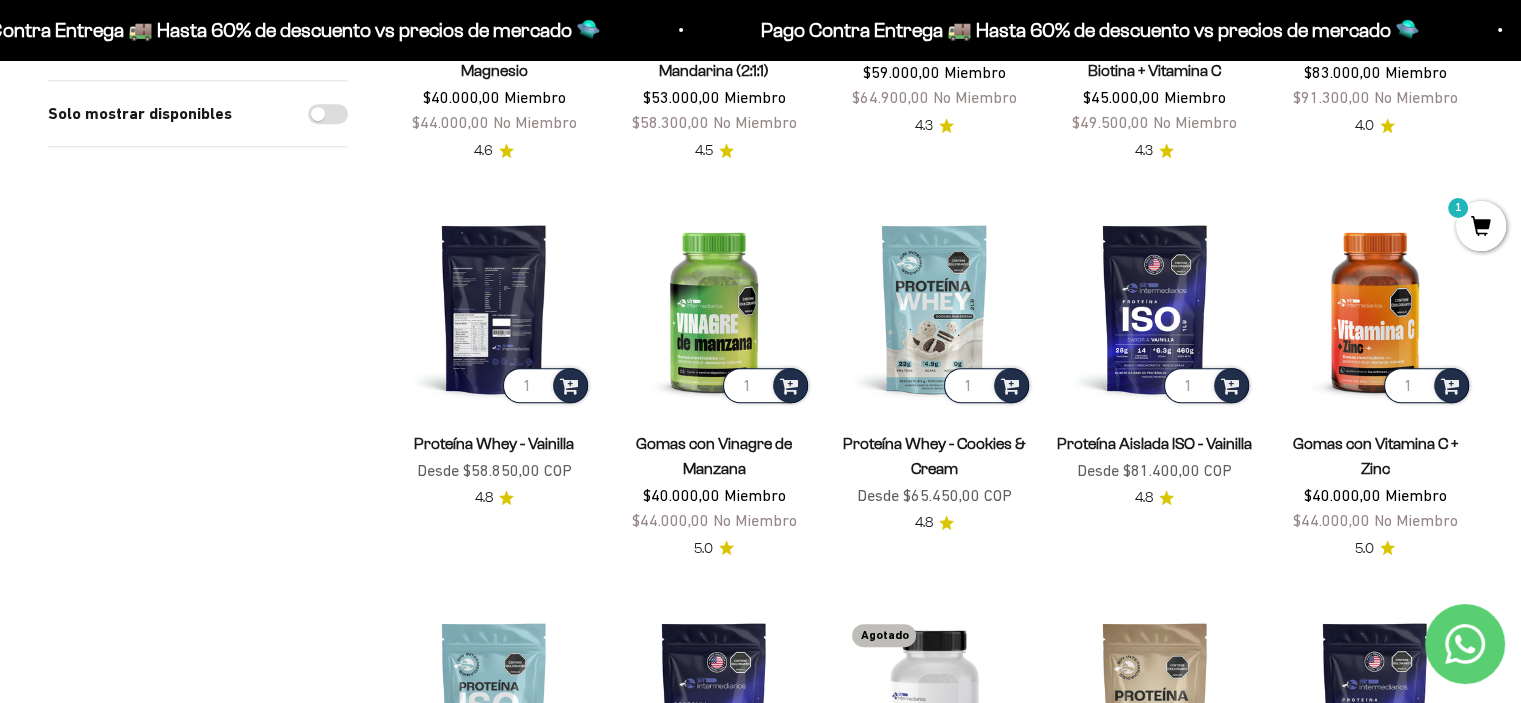 click at bounding box center (494, 308) 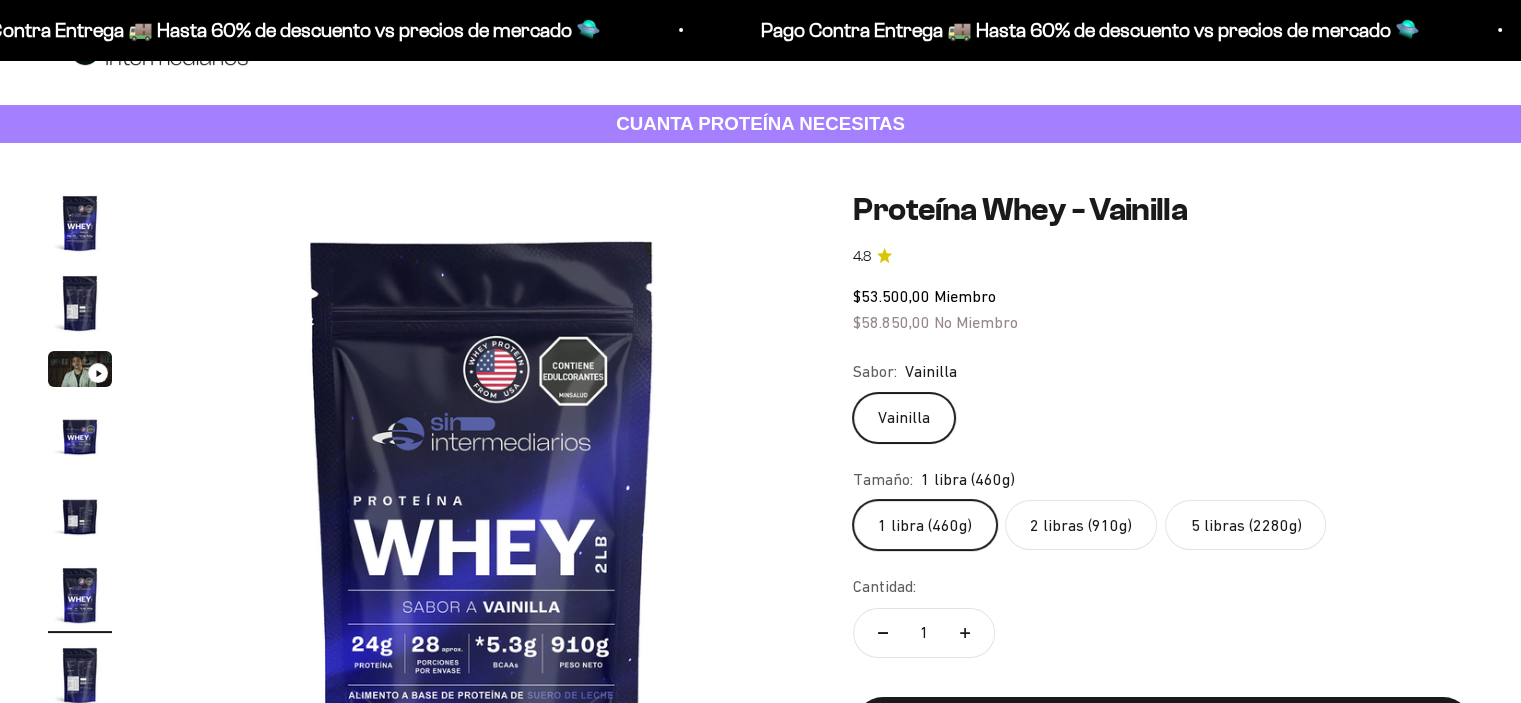 scroll, scrollTop: 100, scrollLeft: 0, axis: vertical 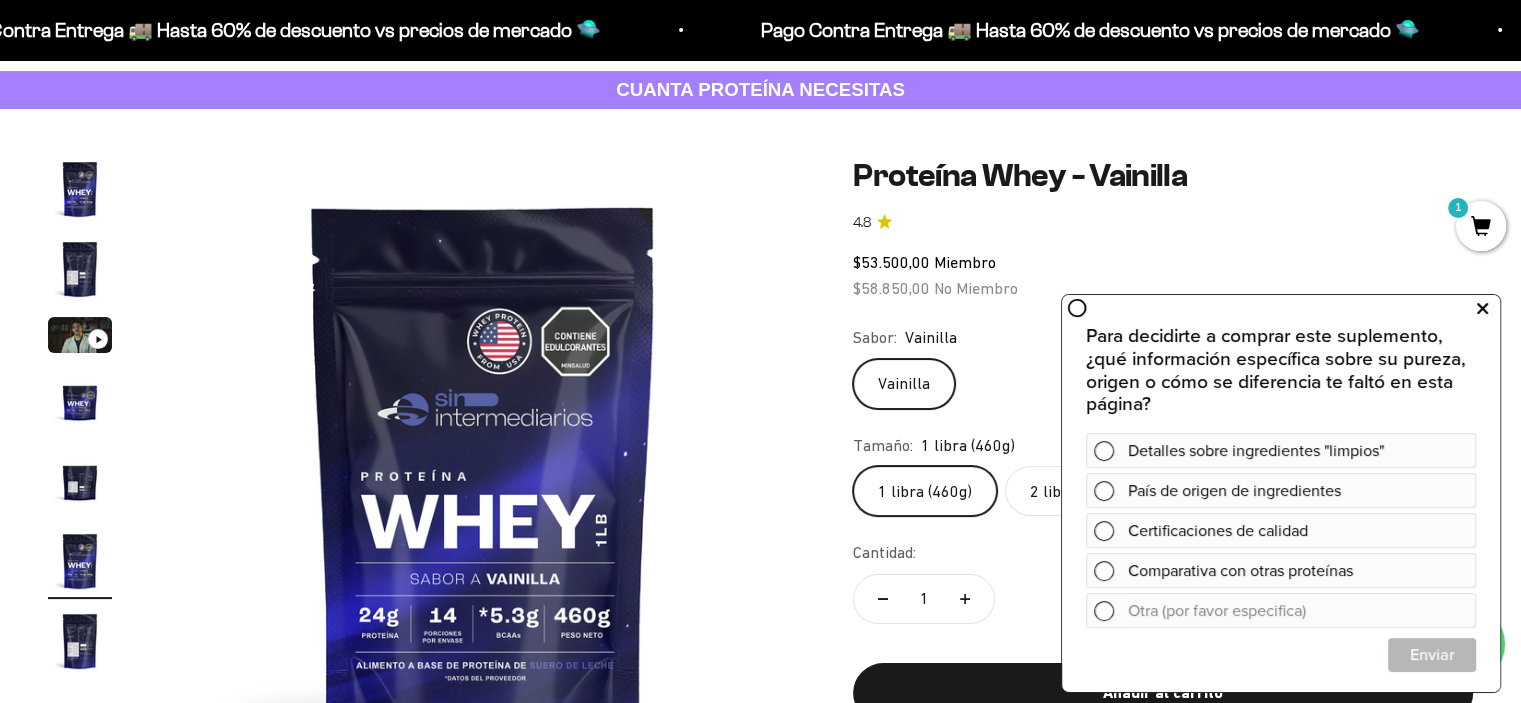 click at bounding box center (1482, 309) 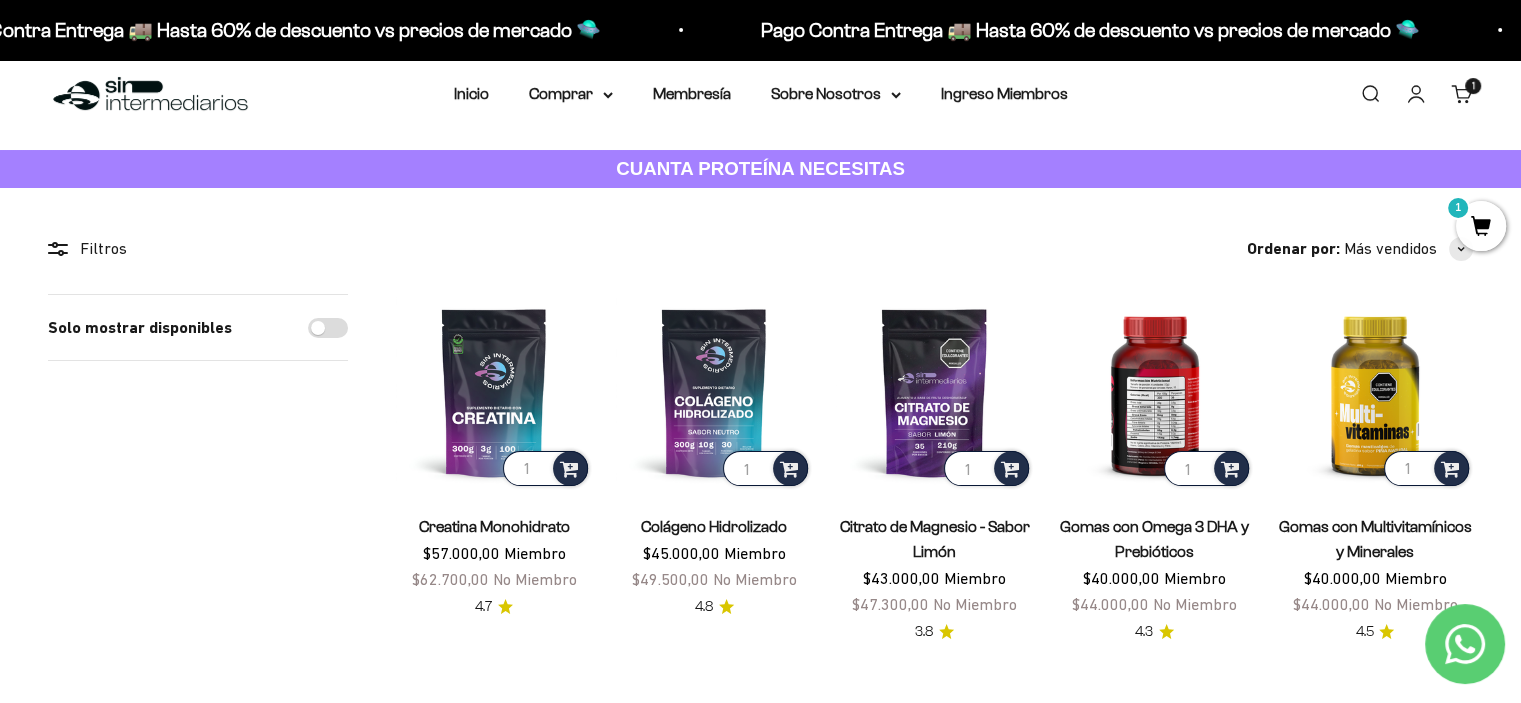 scroll, scrollTop: 0, scrollLeft: 0, axis: both 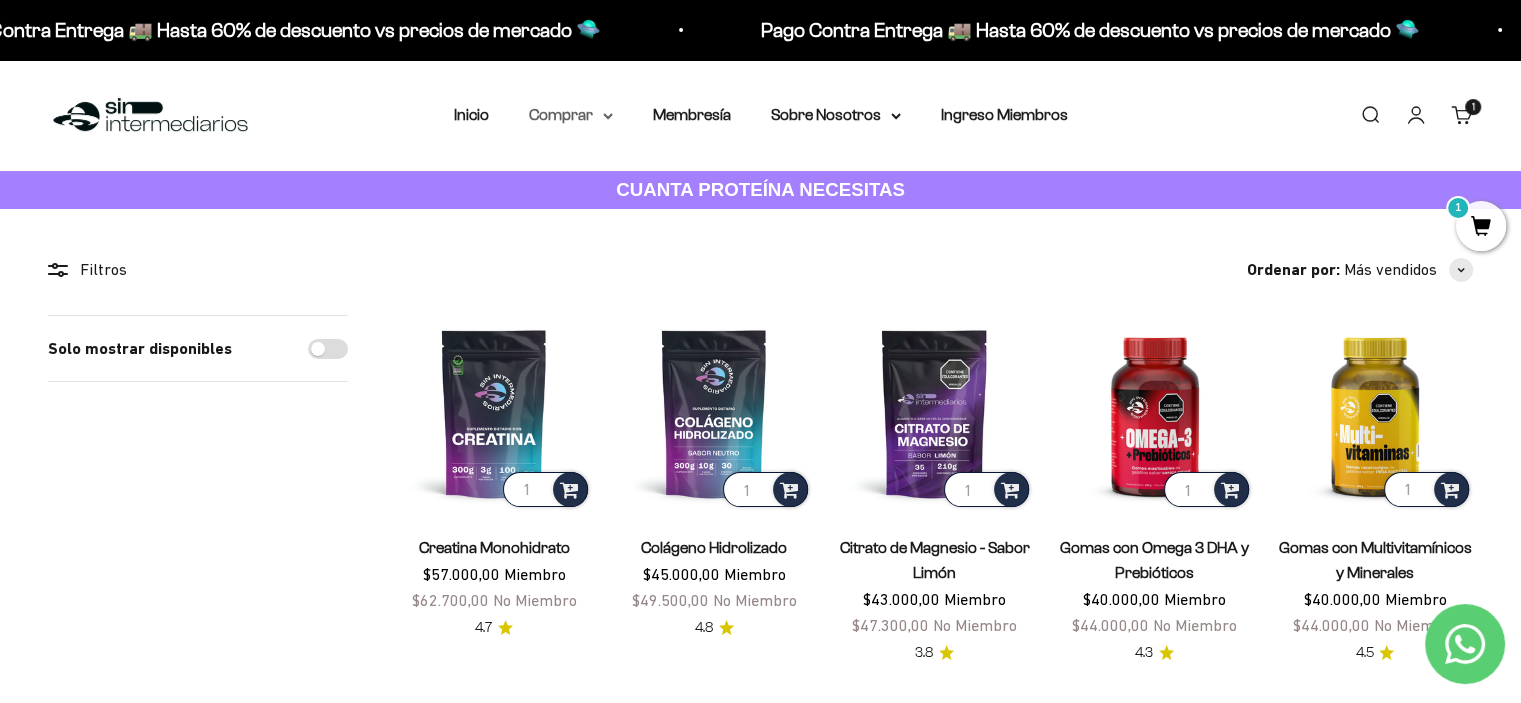 click on "Comprar" at bounding box center (571, 115) 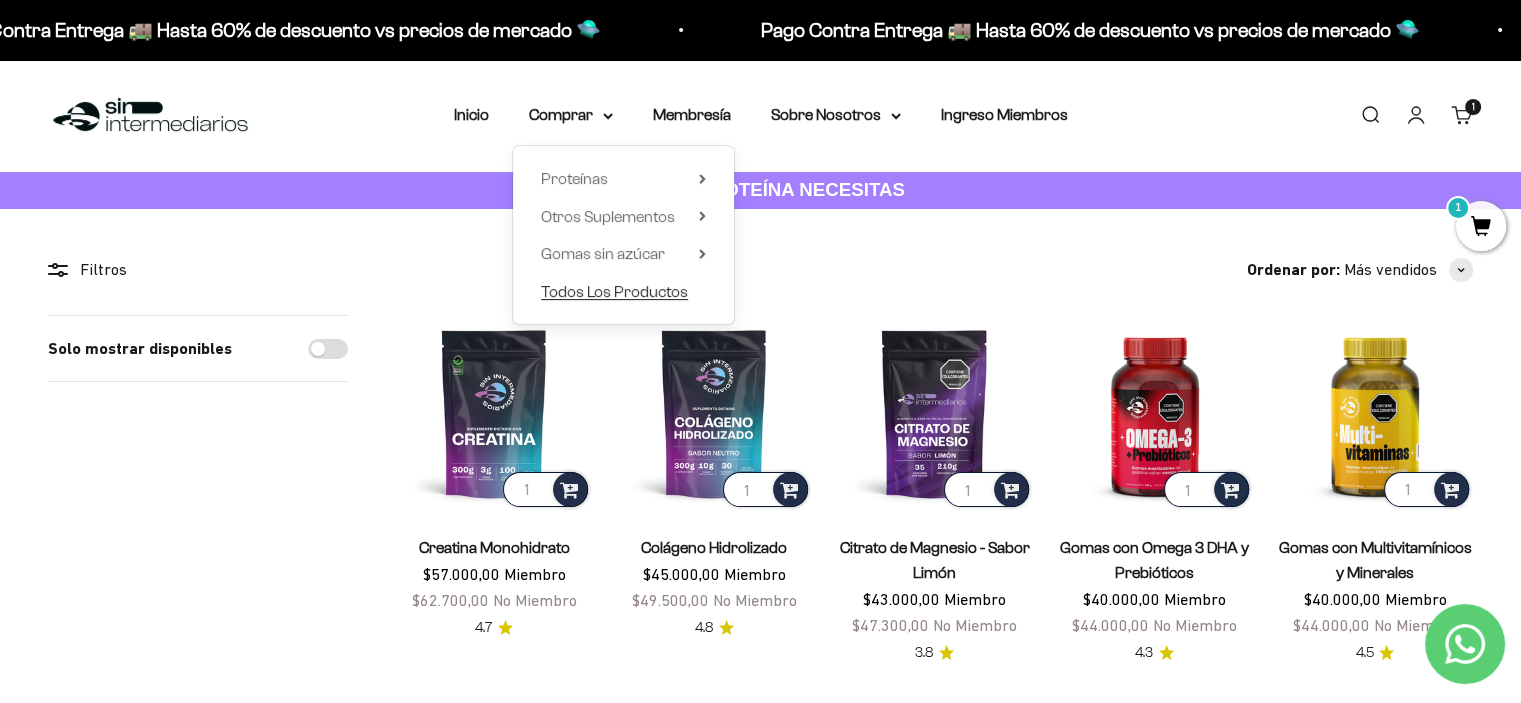 click on "Todos Los Productos" at bounding box center (614, 291) 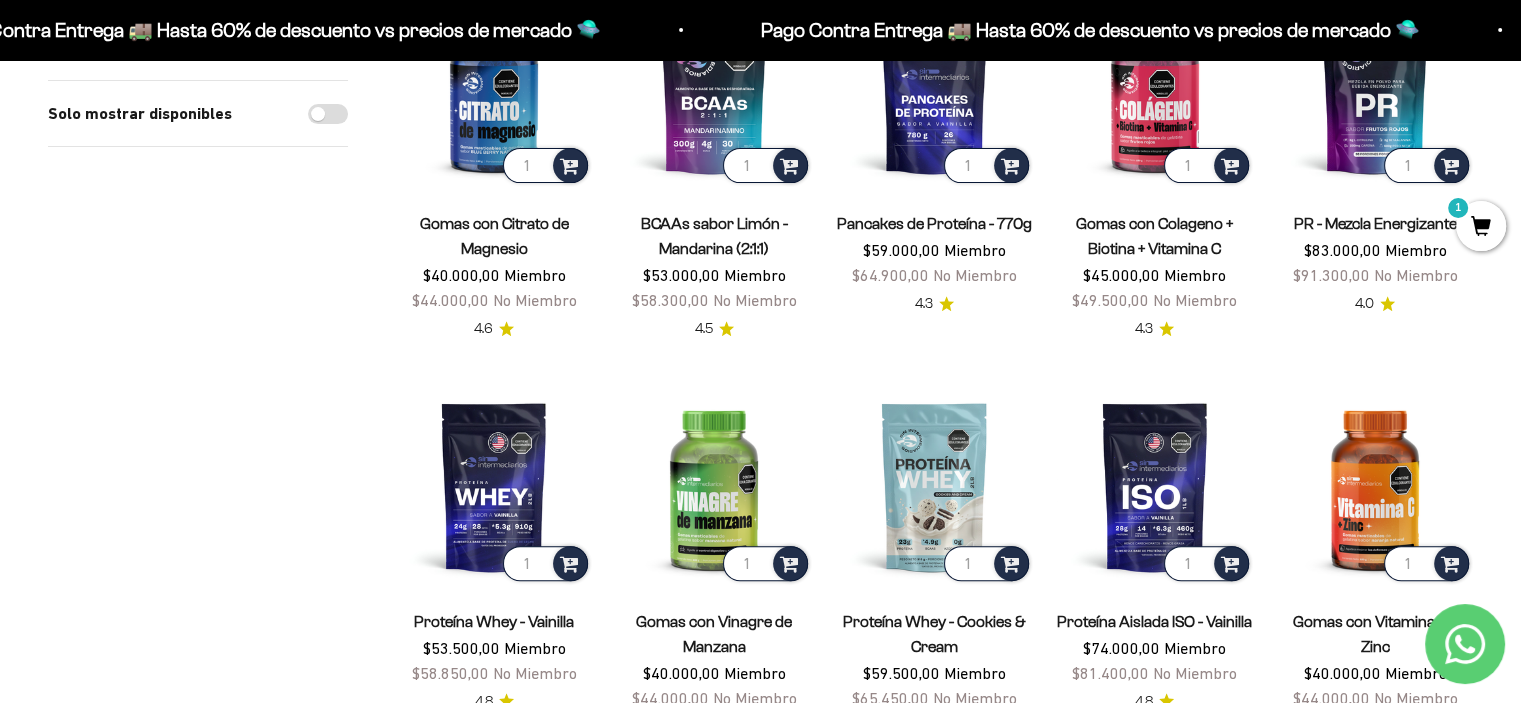 scroll, scrollTop: 800, scrollLeft: 0, axis: vertical 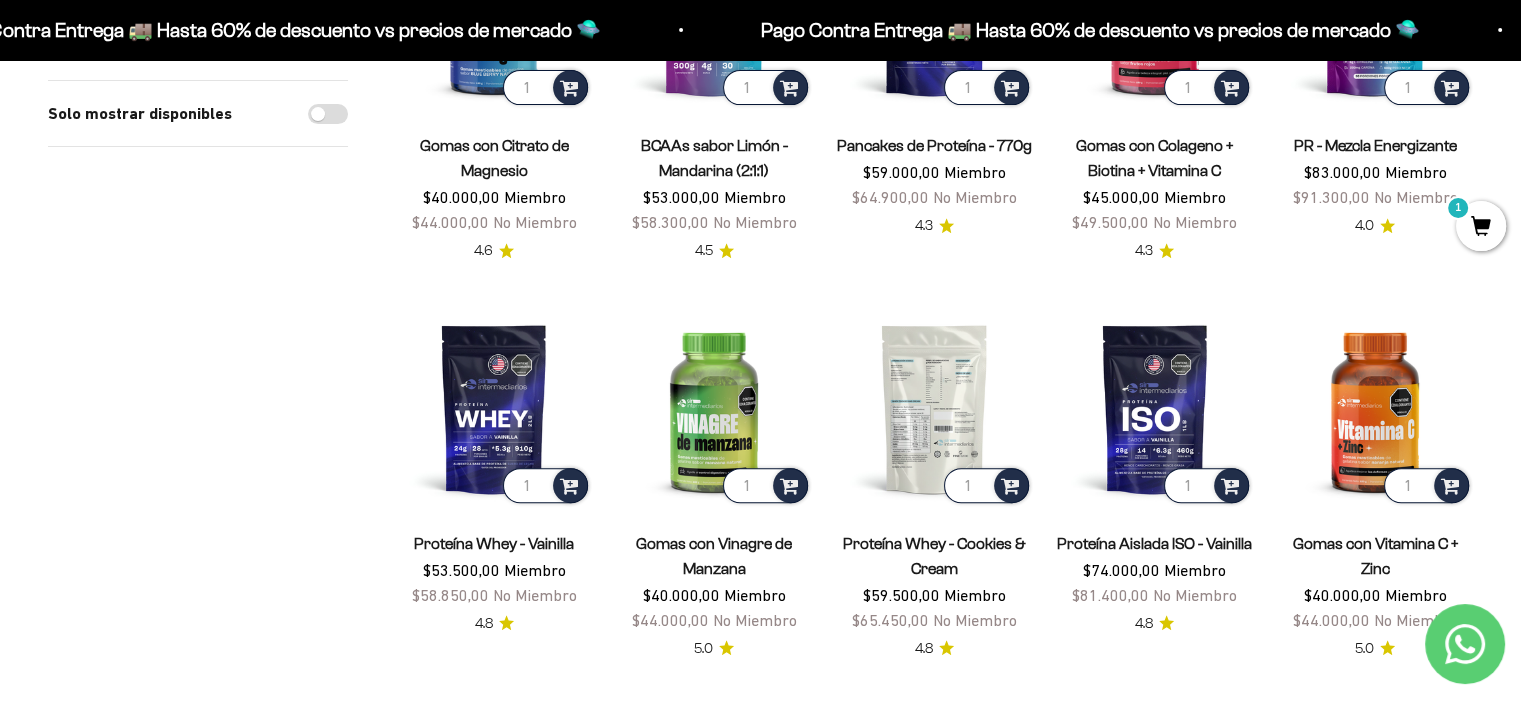 click at bounding box center [934, 408] 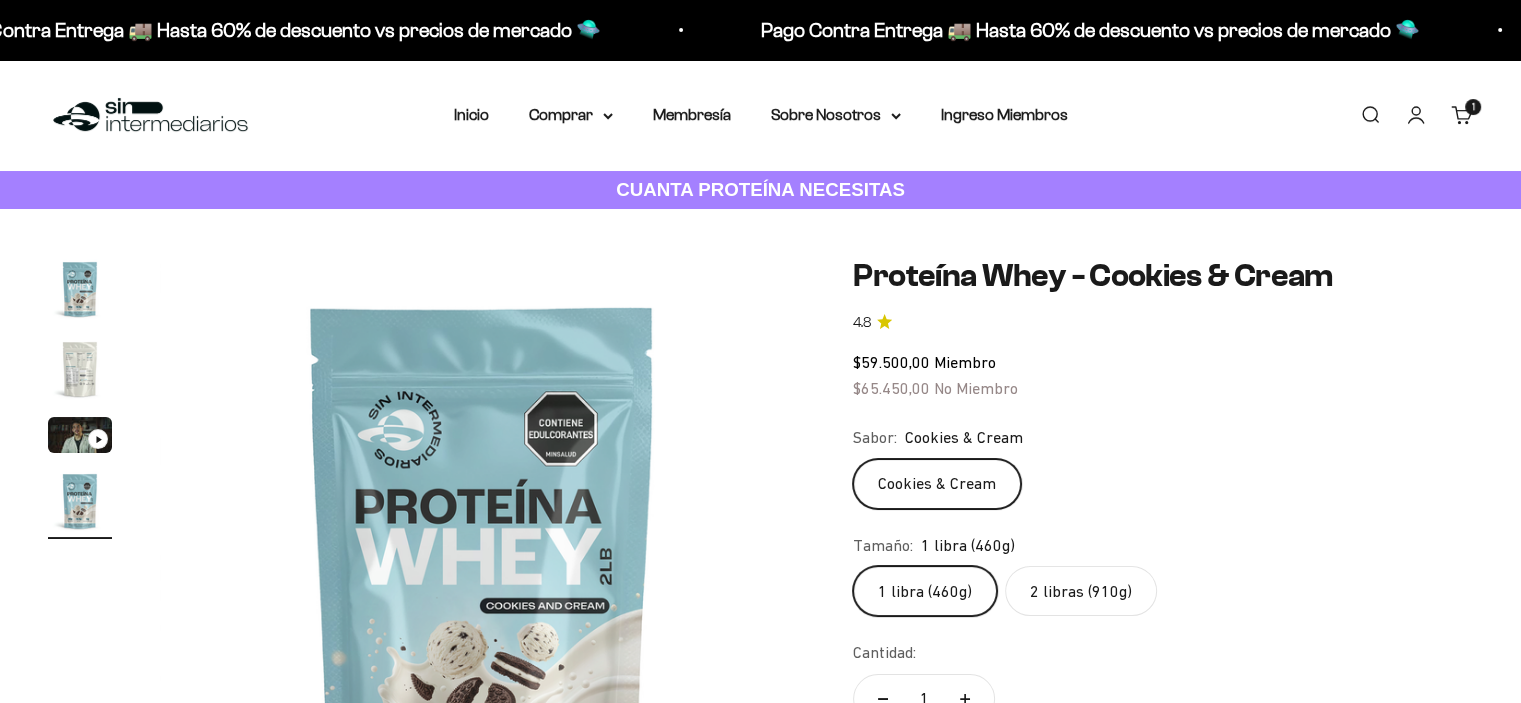 scroll, scrollTop: 100, scrollLeft: 0, axis: vertical 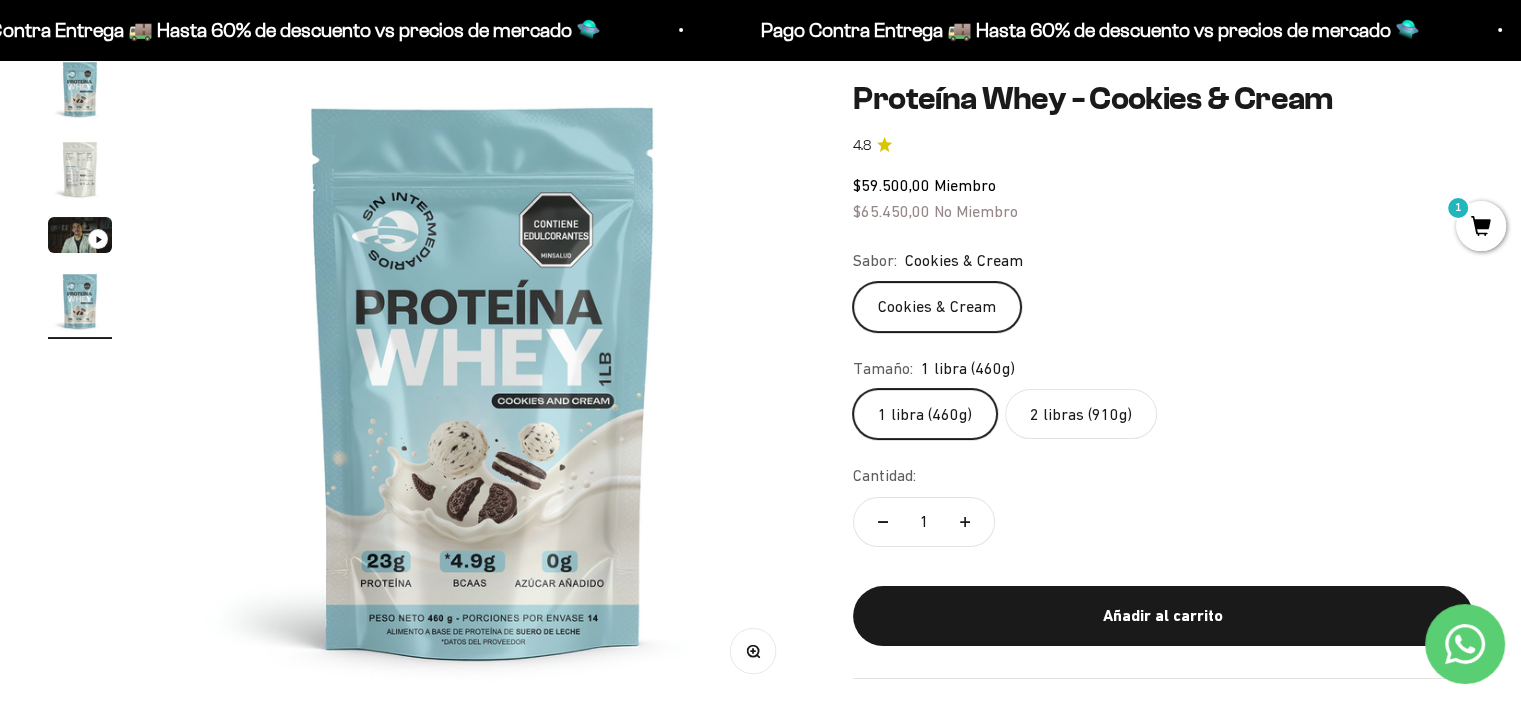click on "2 libras (910g)" 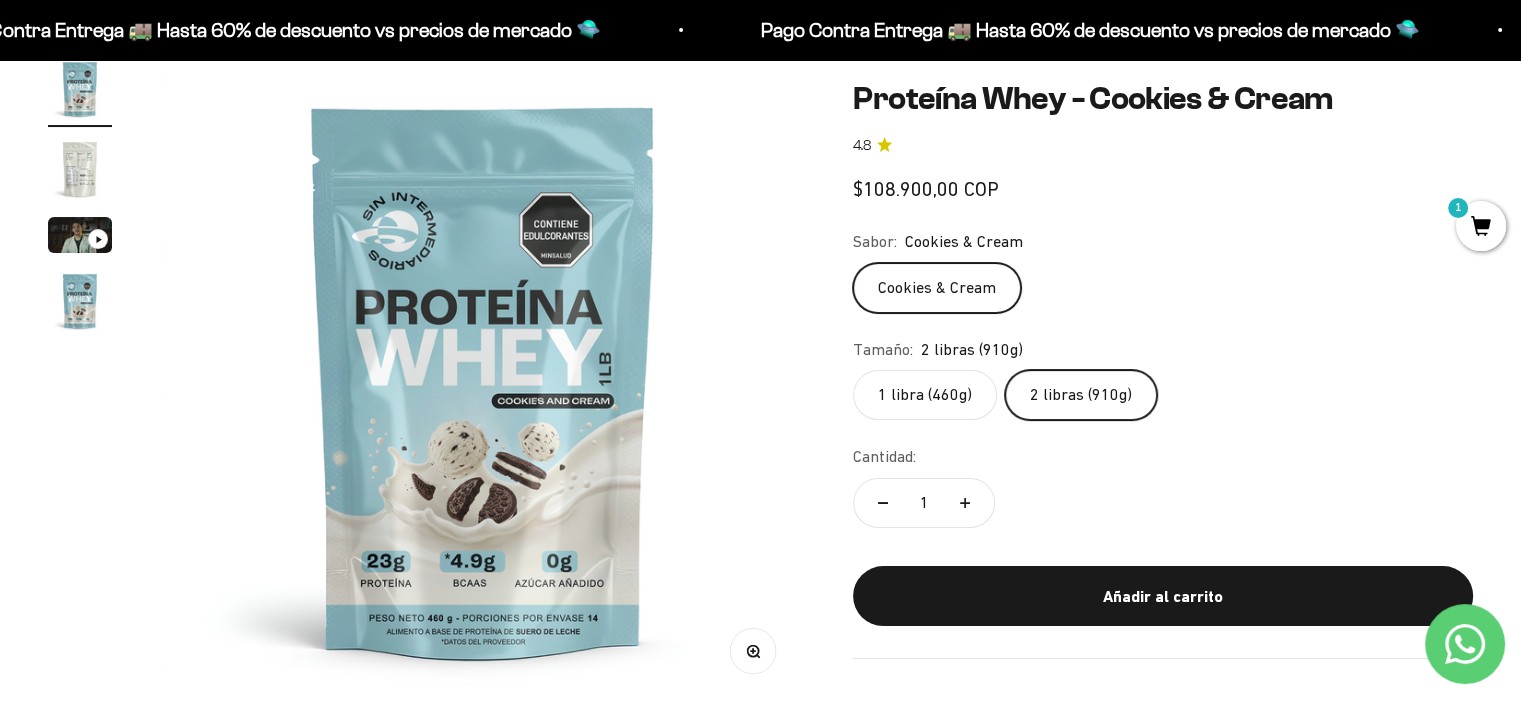 scroll, scrollTop: 0, scrollLeft: 0, axis: both 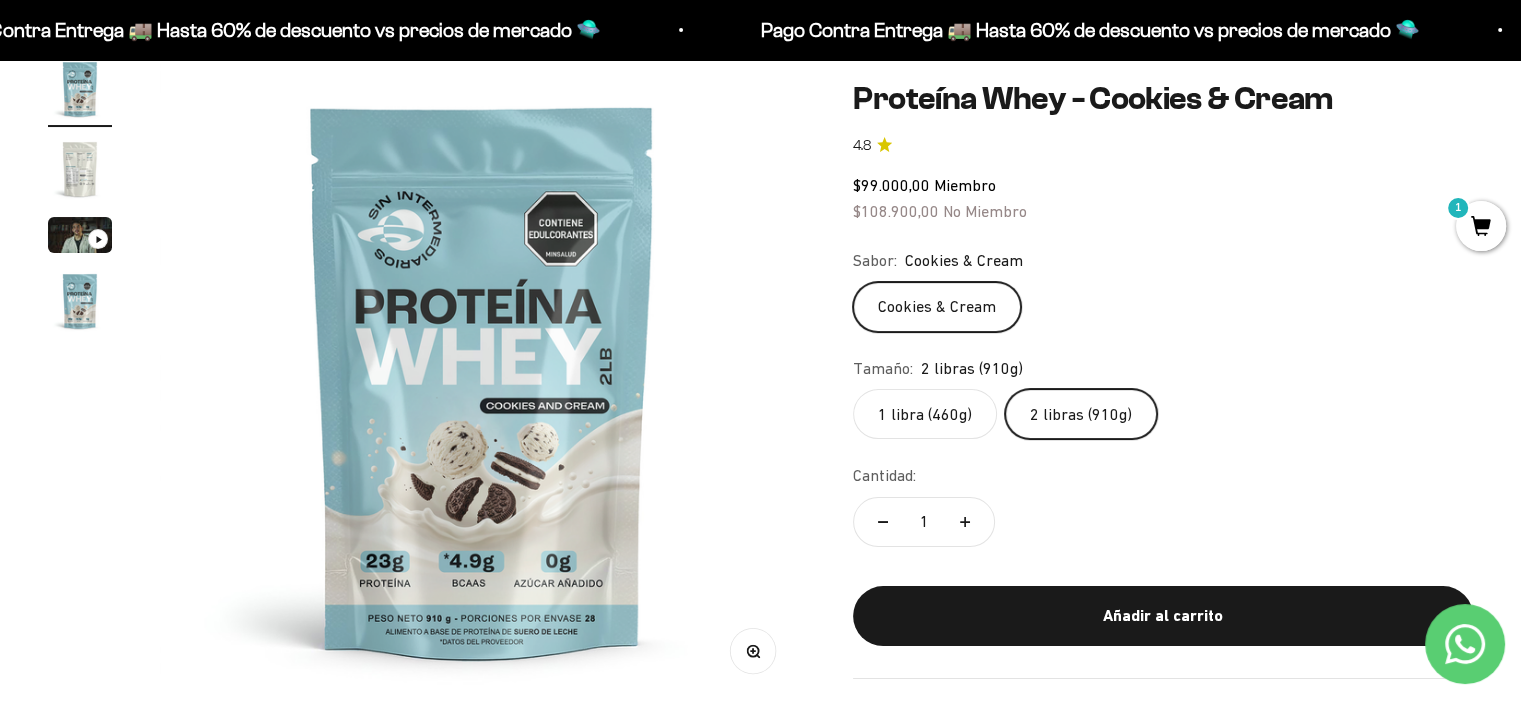 click on "1 libra (460g)" 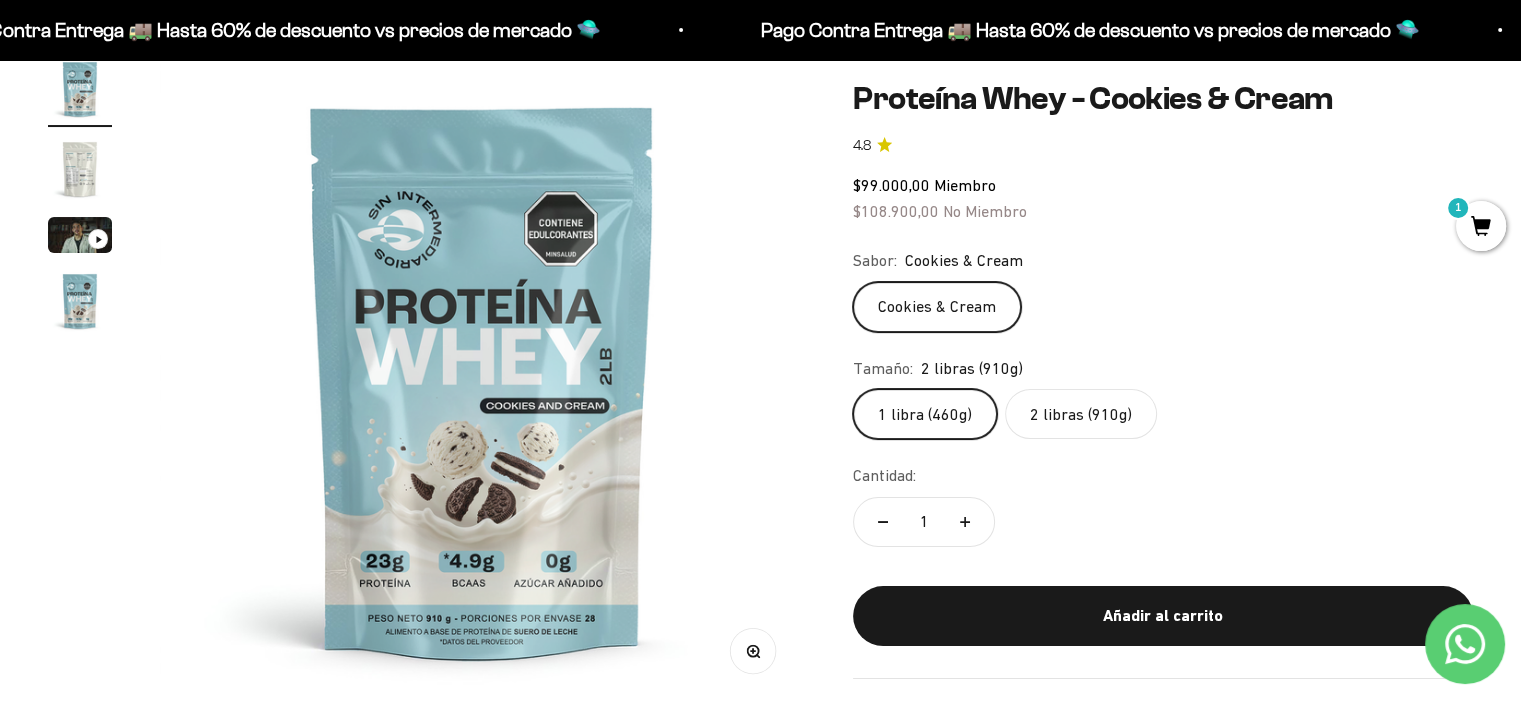 scroll, scrollTop: 0, scrollLeft: 2007, axis: horizontal 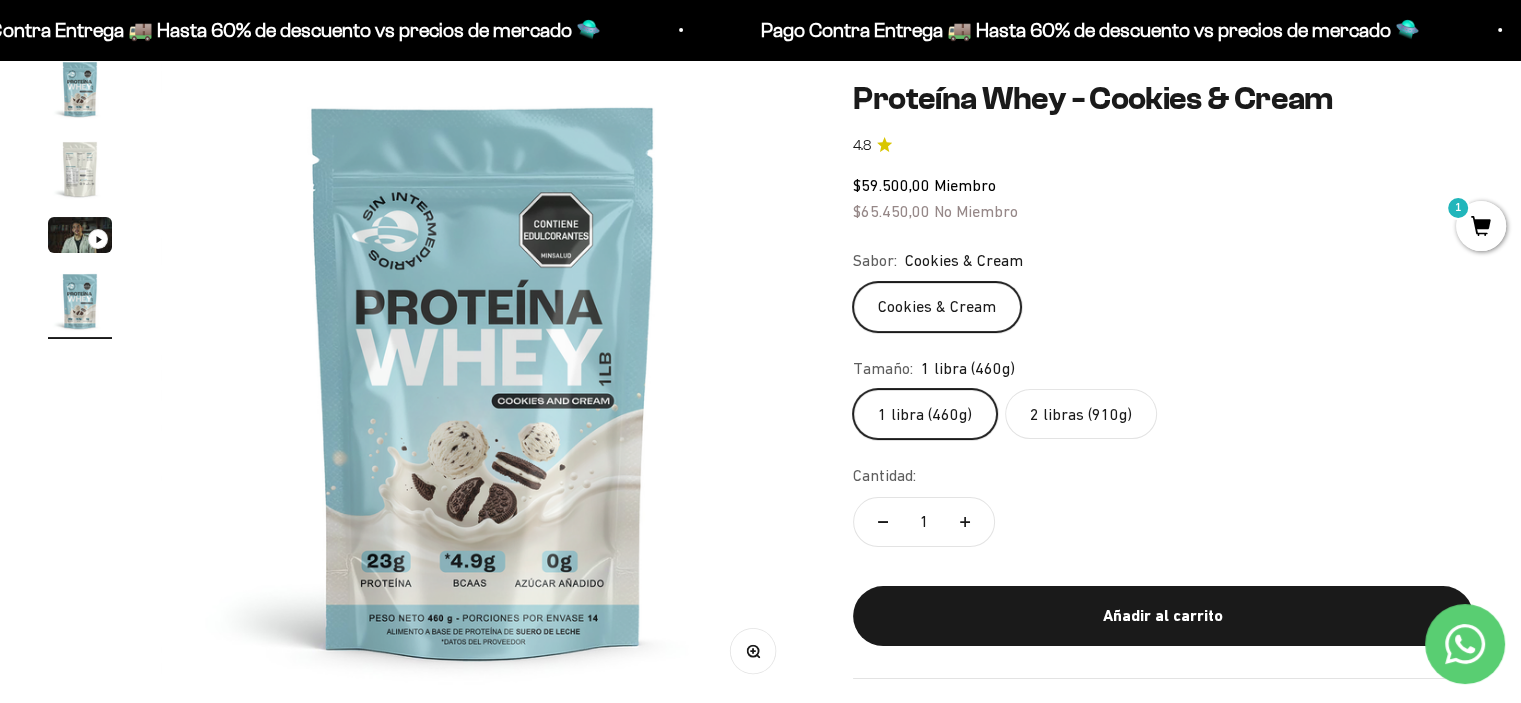 click on "2 libras (910g)" 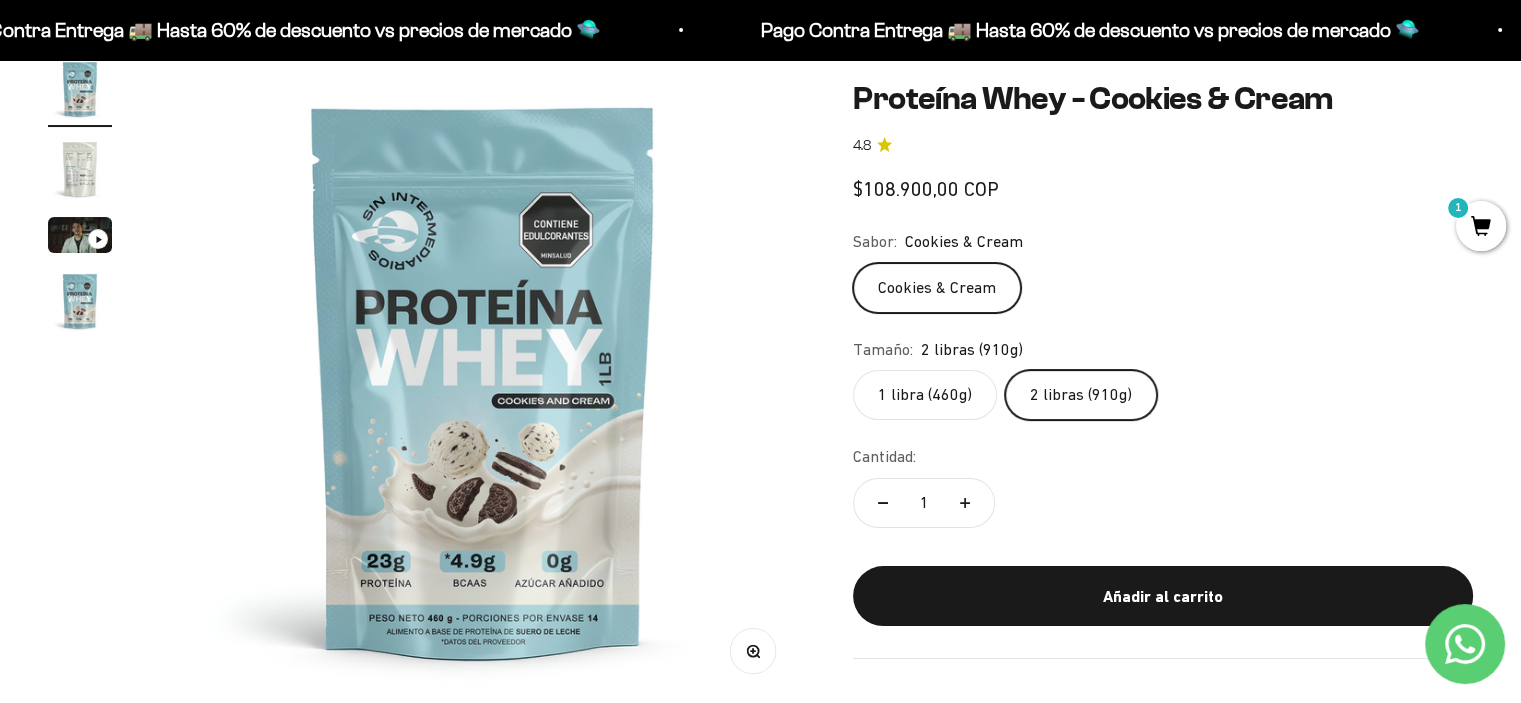 scroll, scrollTop: 0, scrollLeft: 0, axis: both 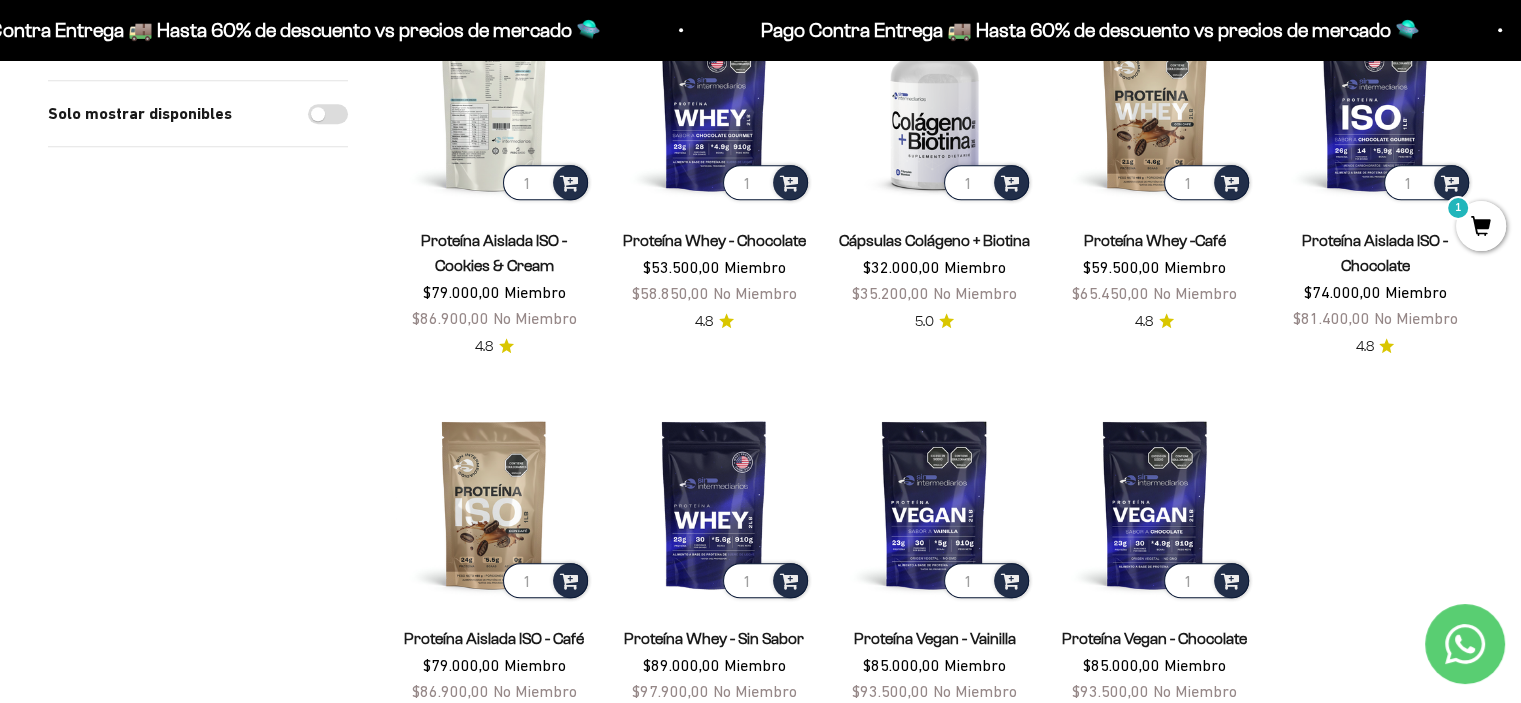 click at bounding box center [494, 106] 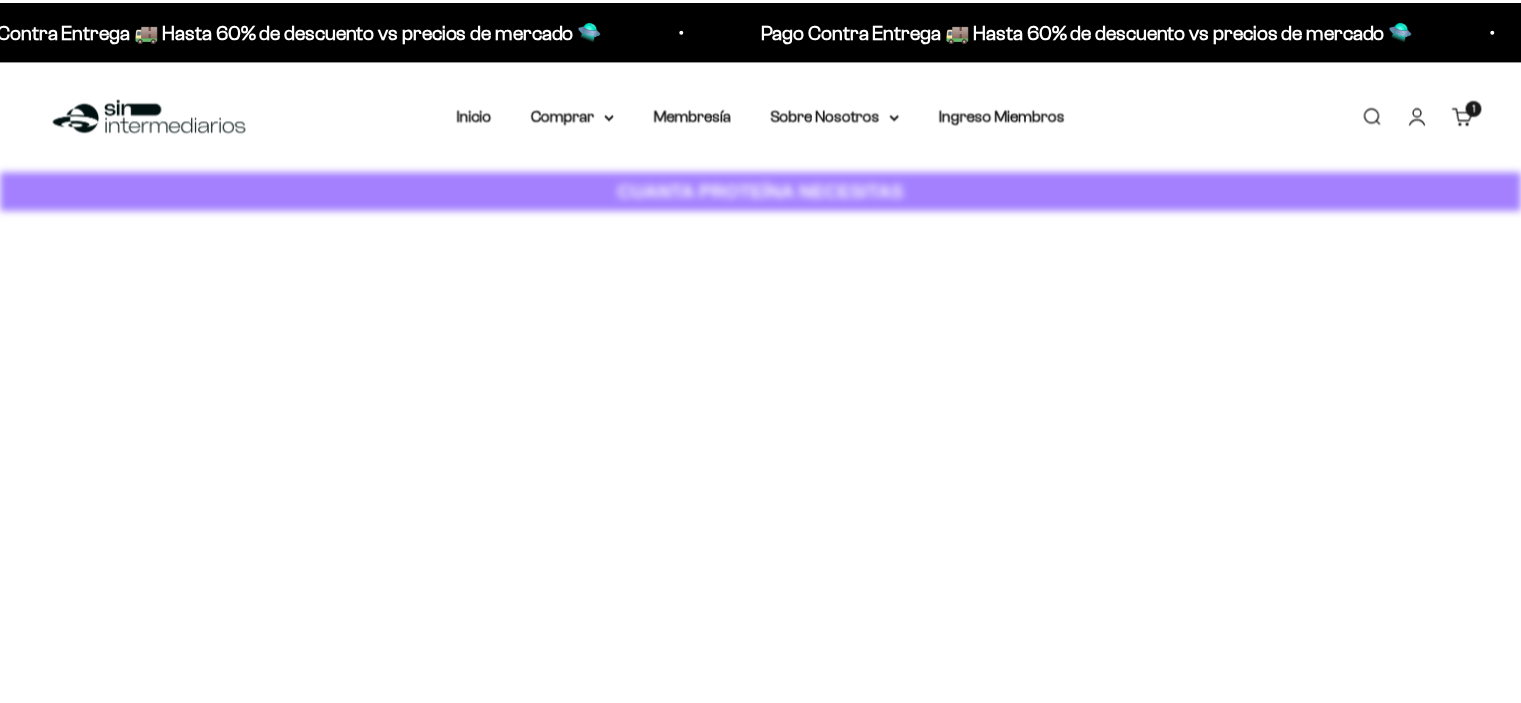 scroll, scrollTop: 0, scrollLeft: 0, axis: both 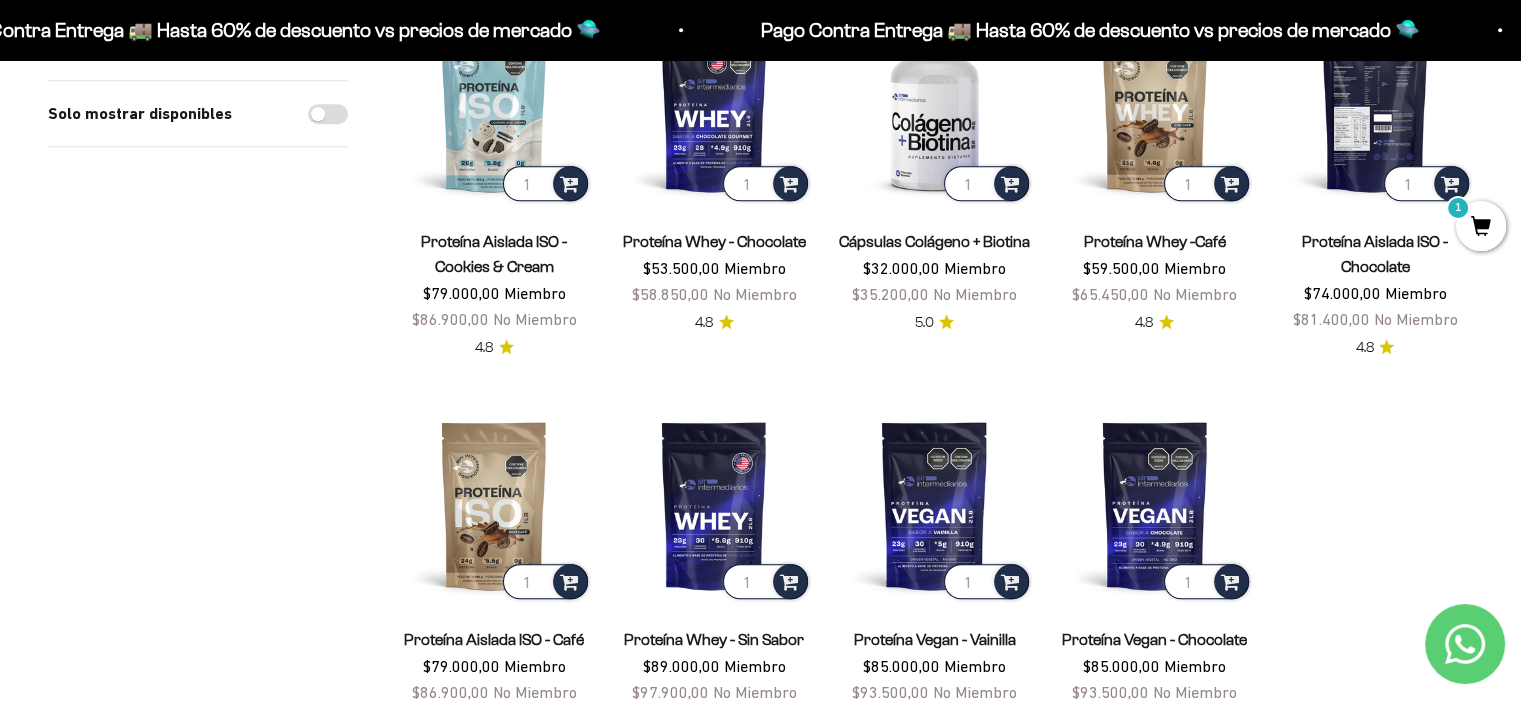 click at bounding box center (1375, 107) 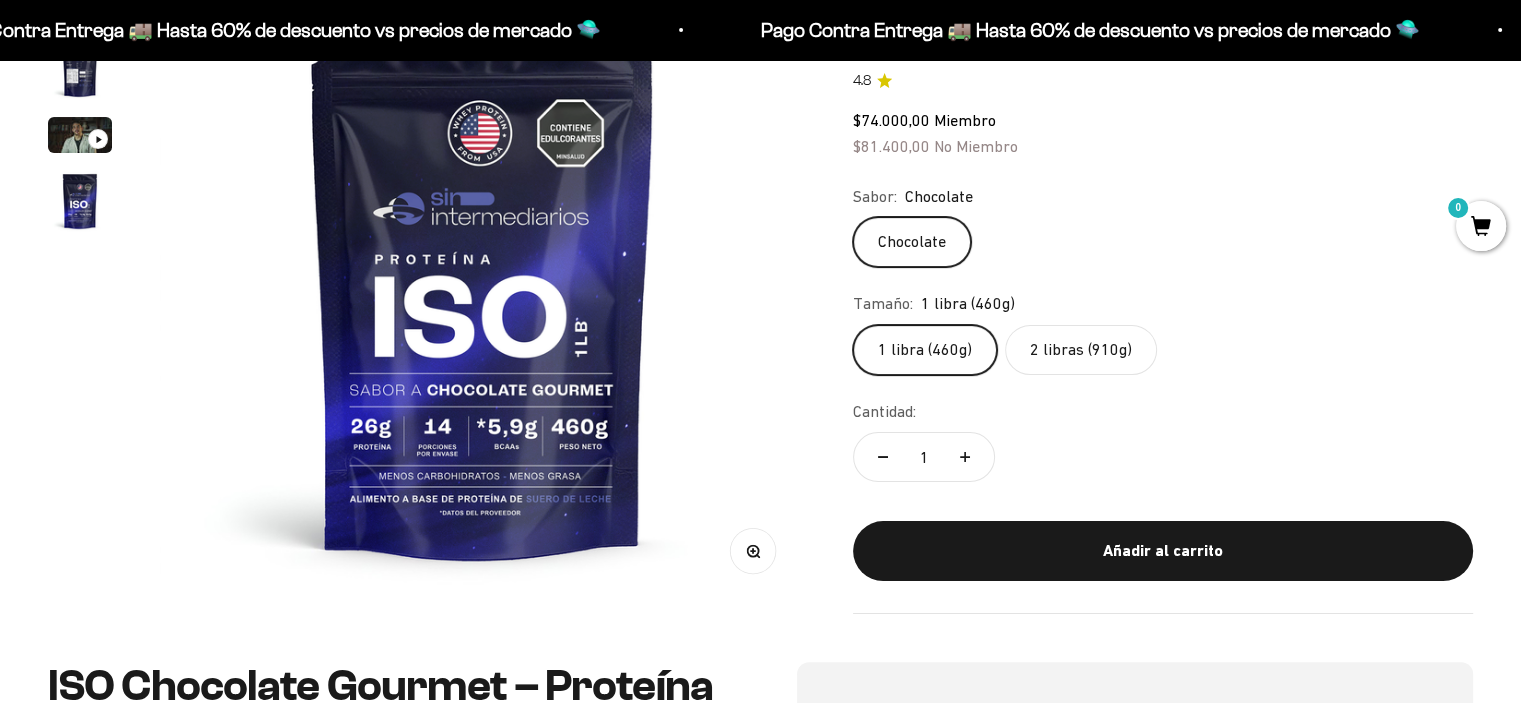 scroll, scrollTop: 300, scrollLeft: 0, axis: vertical 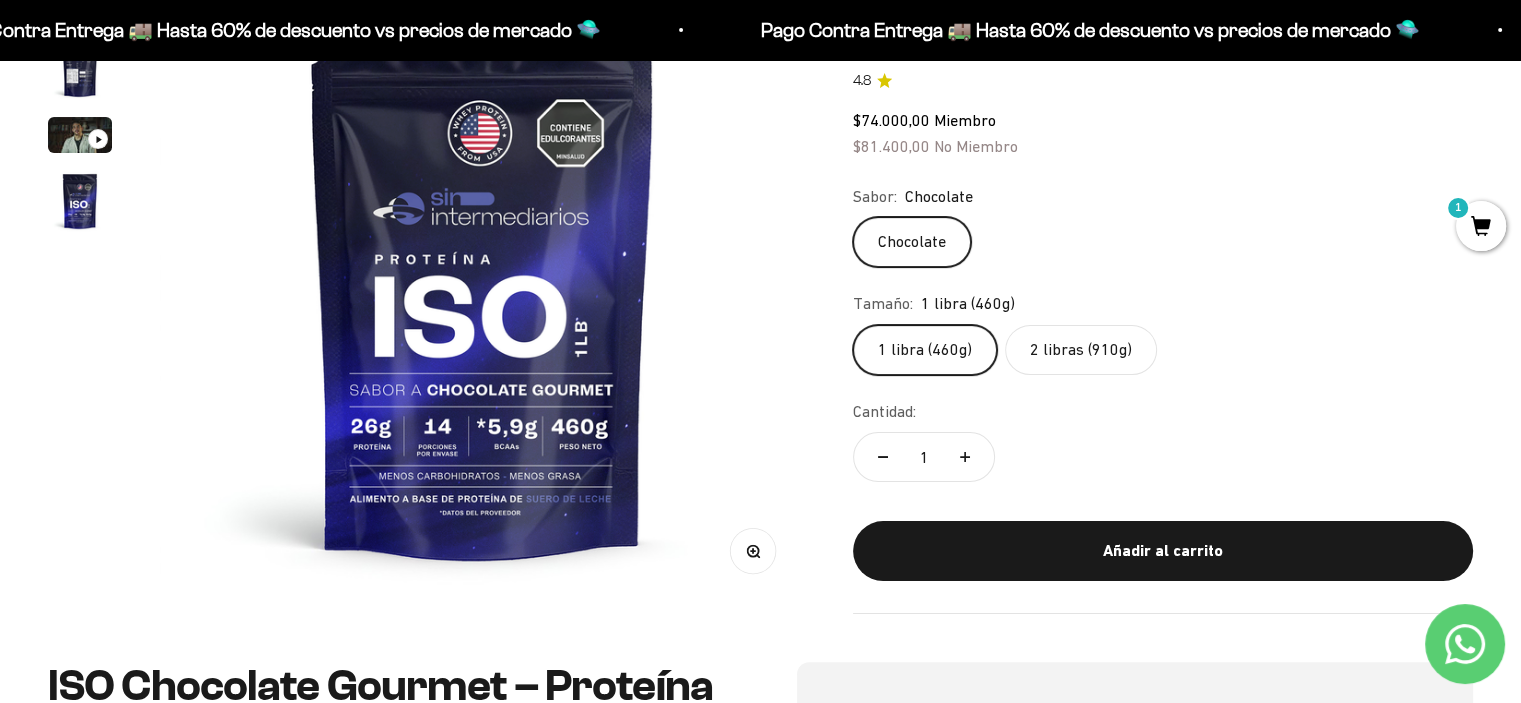 click on "2 libras (910g)" 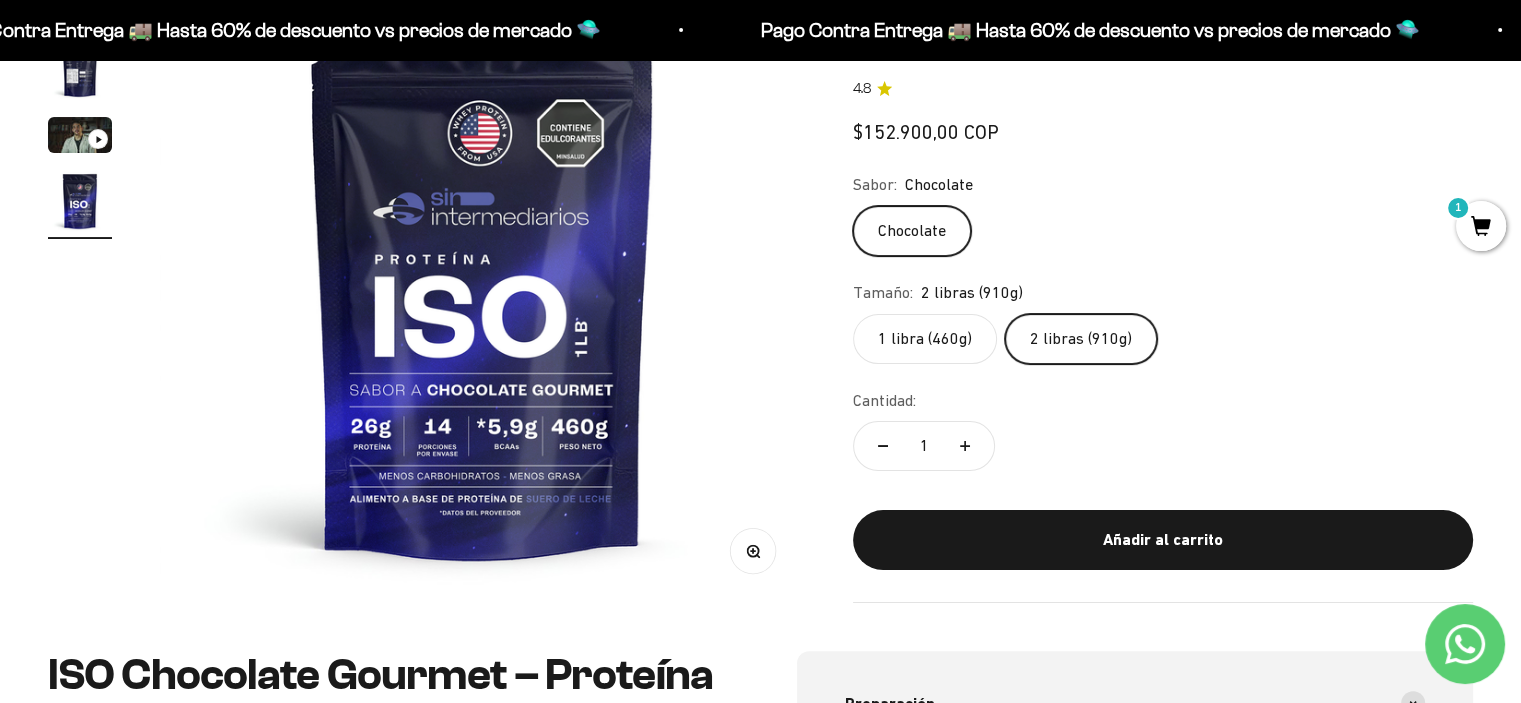 scroll, scrollTop: 0, scrollLeft: 2007, axis: horizontal 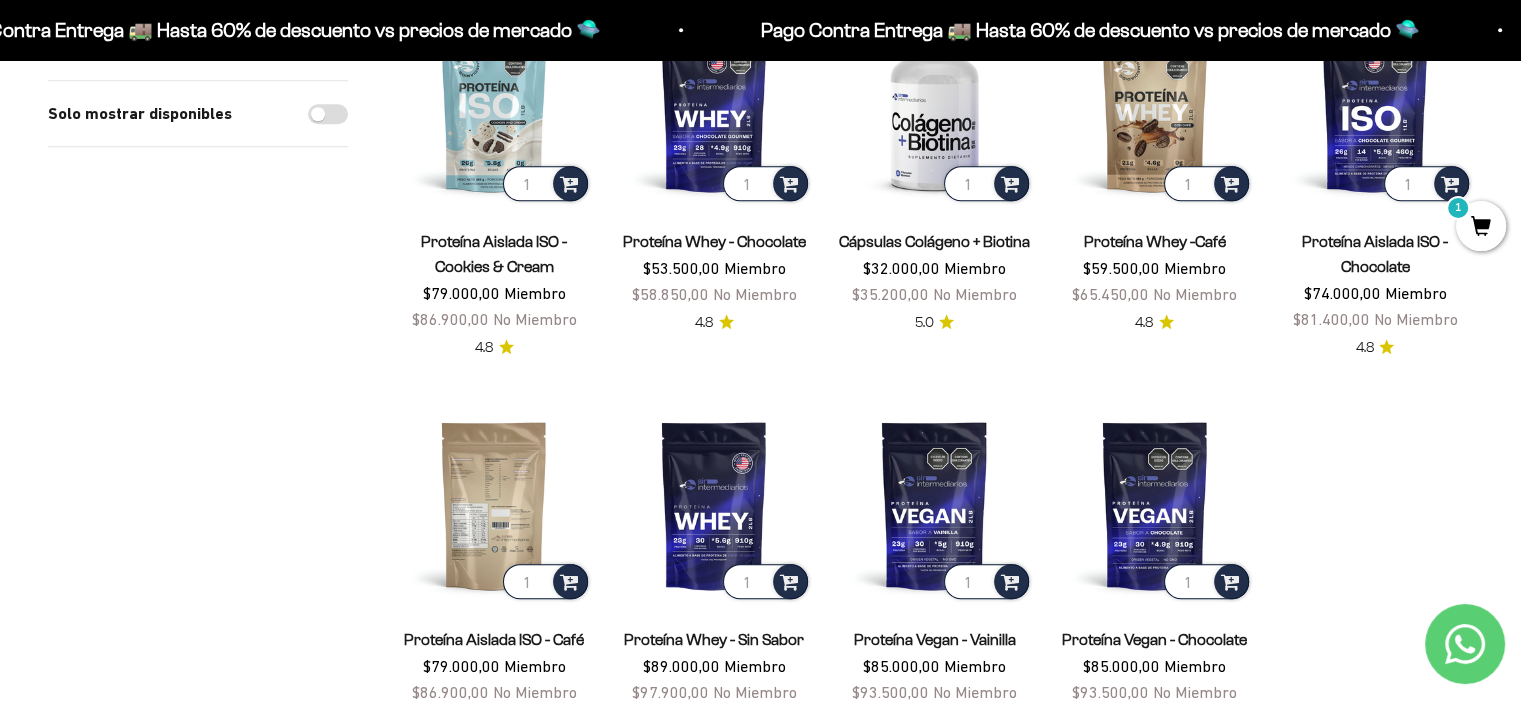click at bounding box center (494, 505) 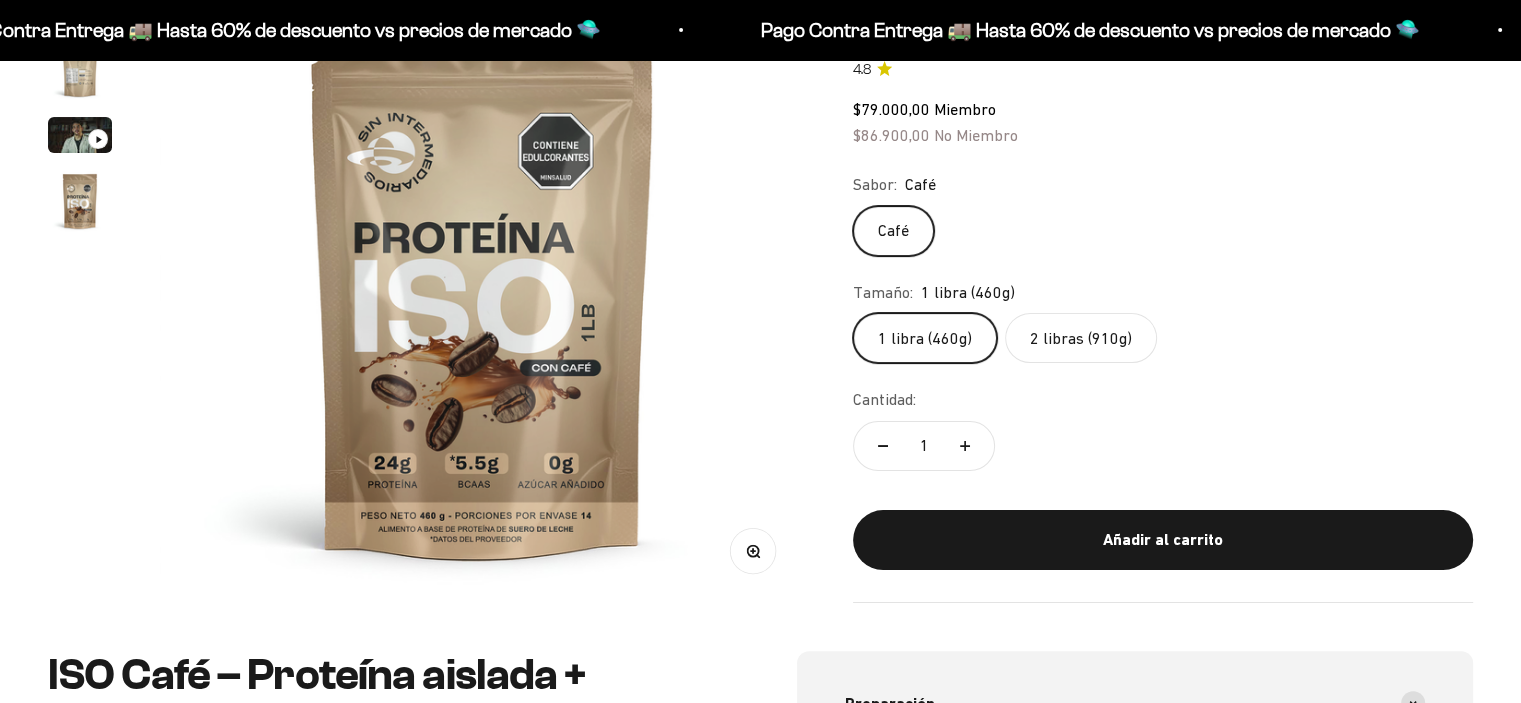 scroll, scrollTop: 300, scrollLeft: 0, axis: vertical 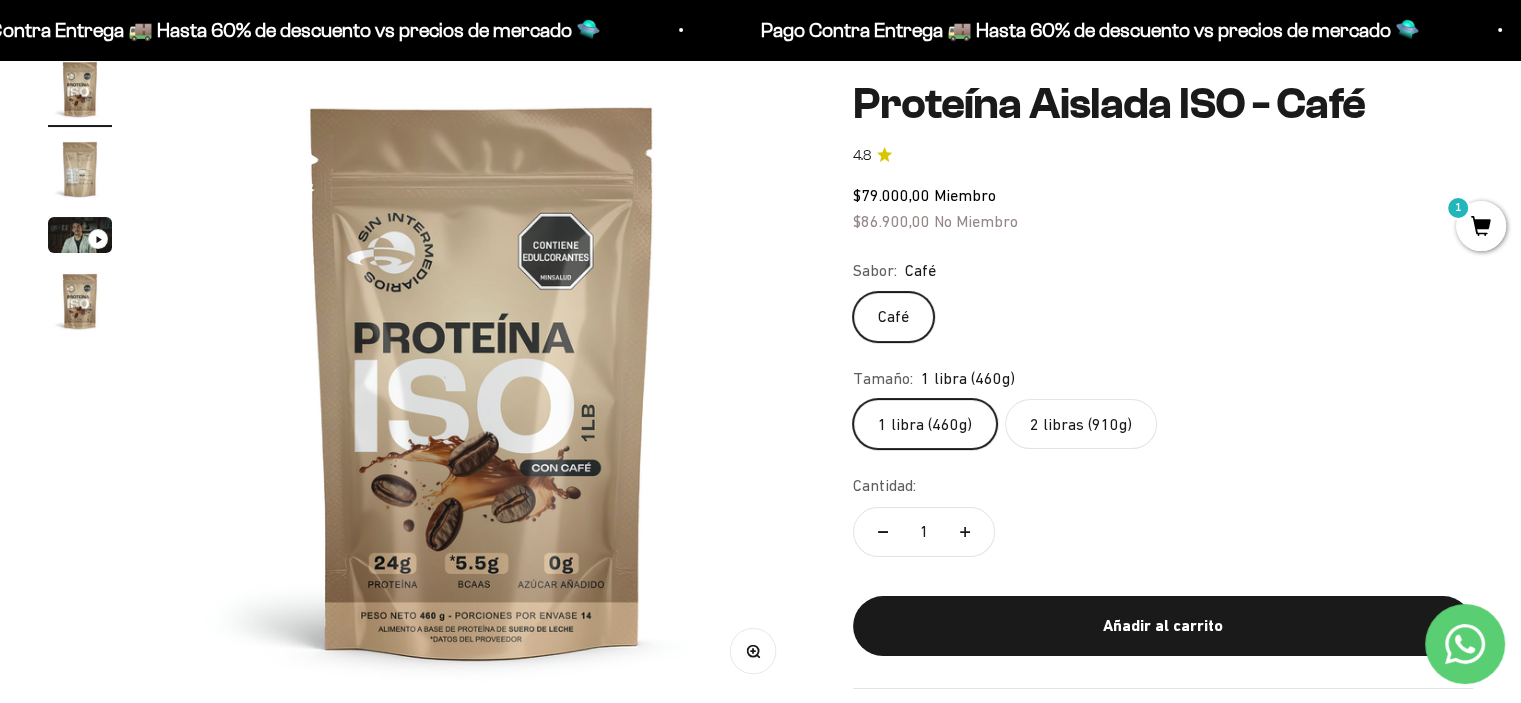 click on "2 libras (910g)" 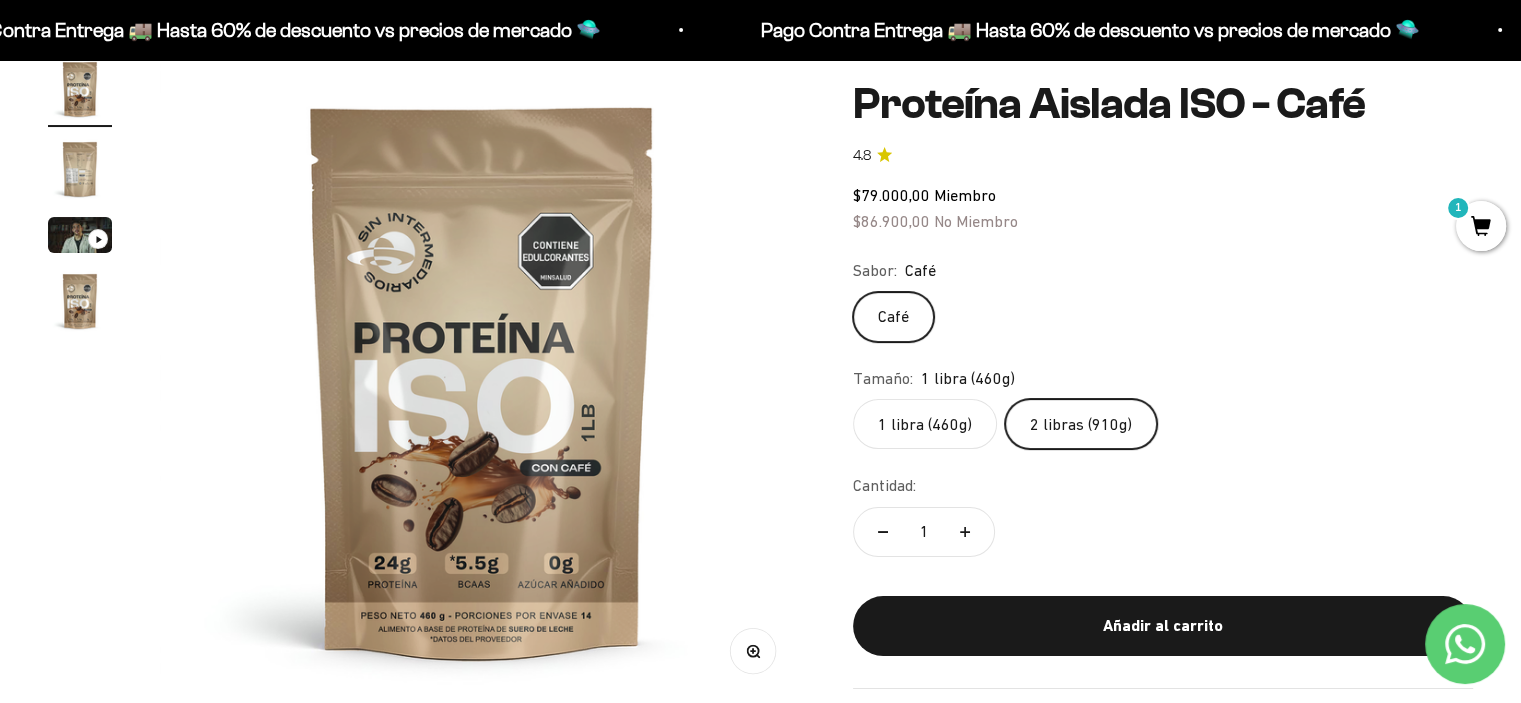 scroll, scrollTop: 0, scrollLeft: 2007, axis: horizontal 